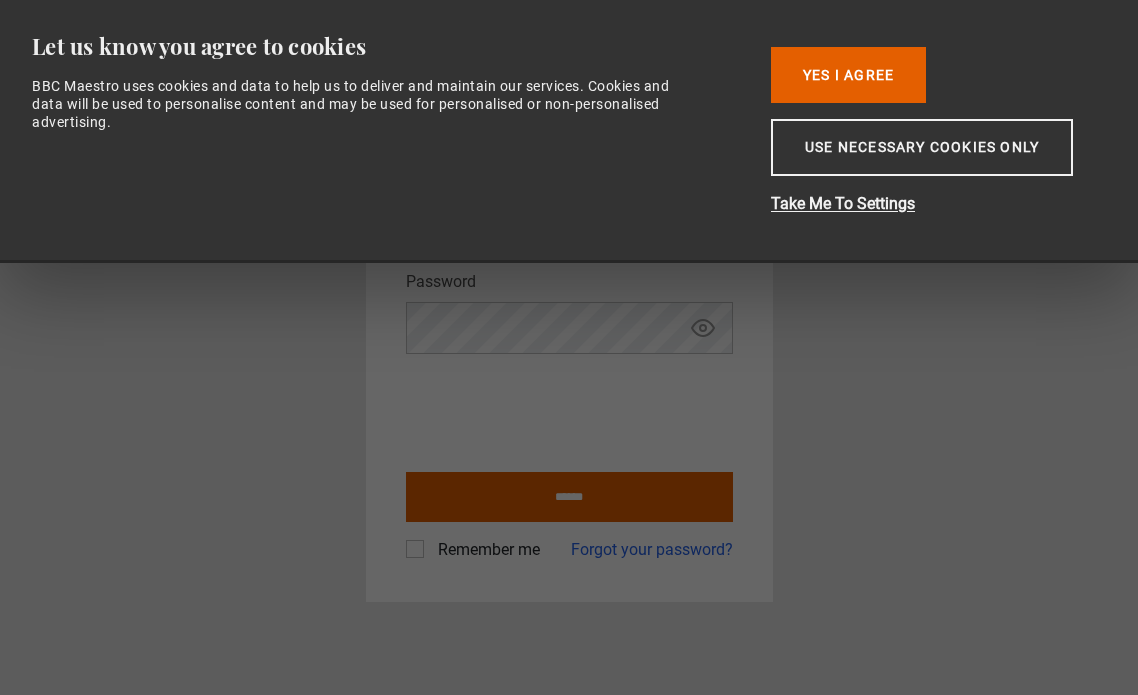 scroll, scrollTop: 0, scrollLeft: 0, axis: both 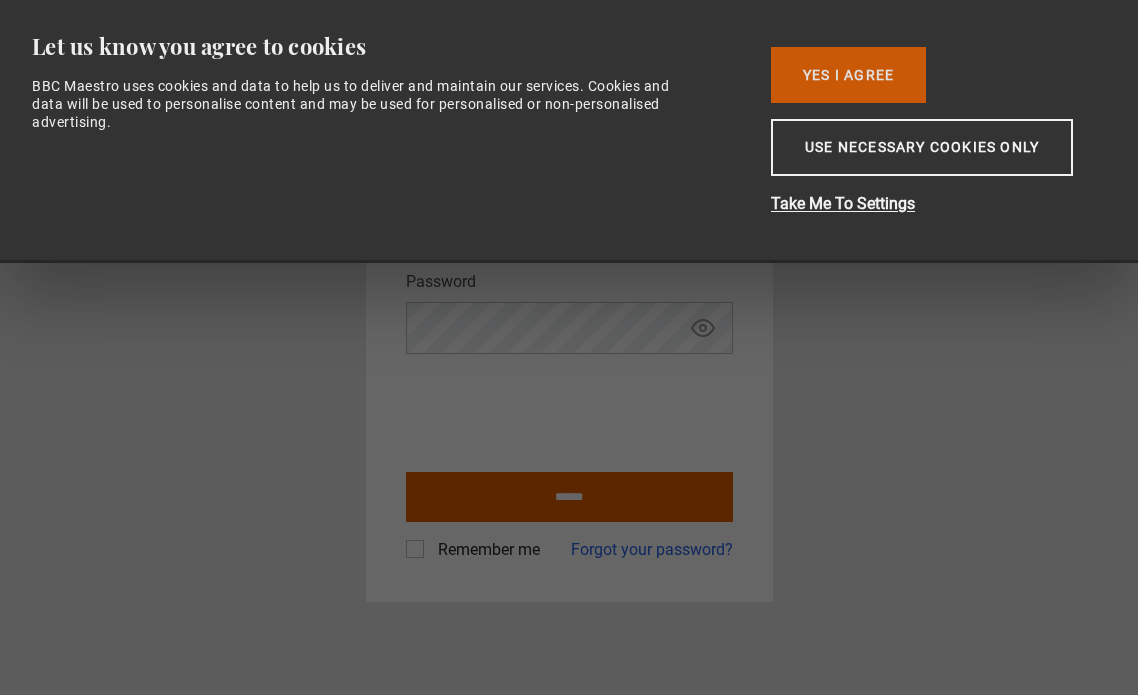 click on "Yes I Agree" at bounding box center [848, 75] 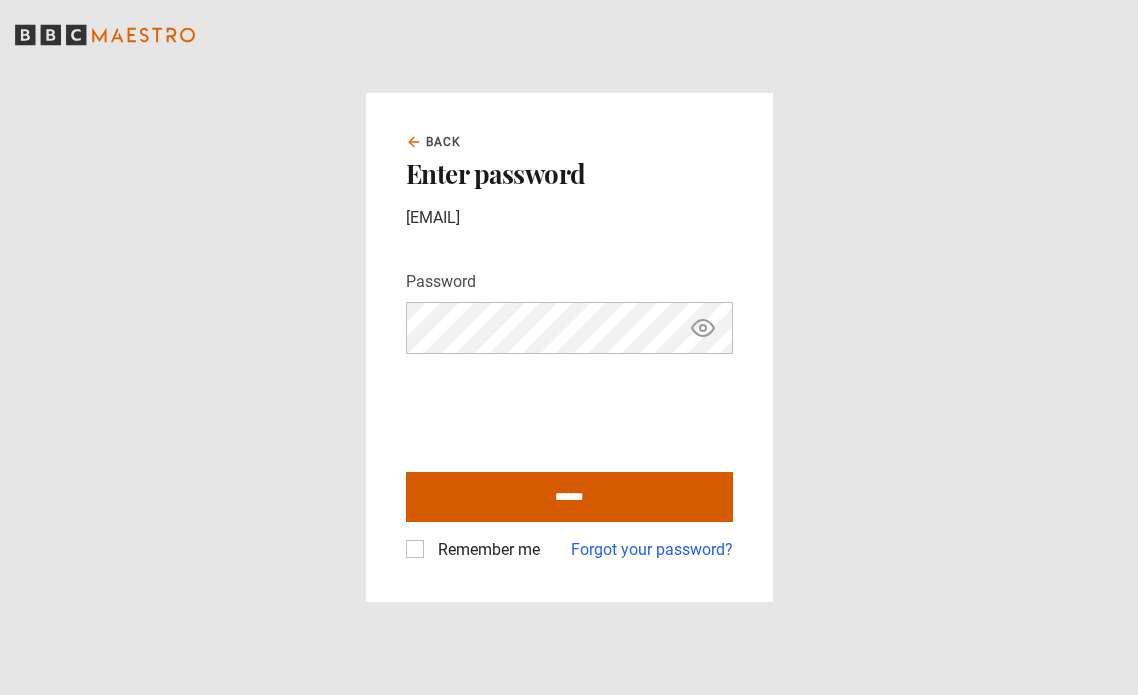 click on "******" at bounding box center (569, 497) 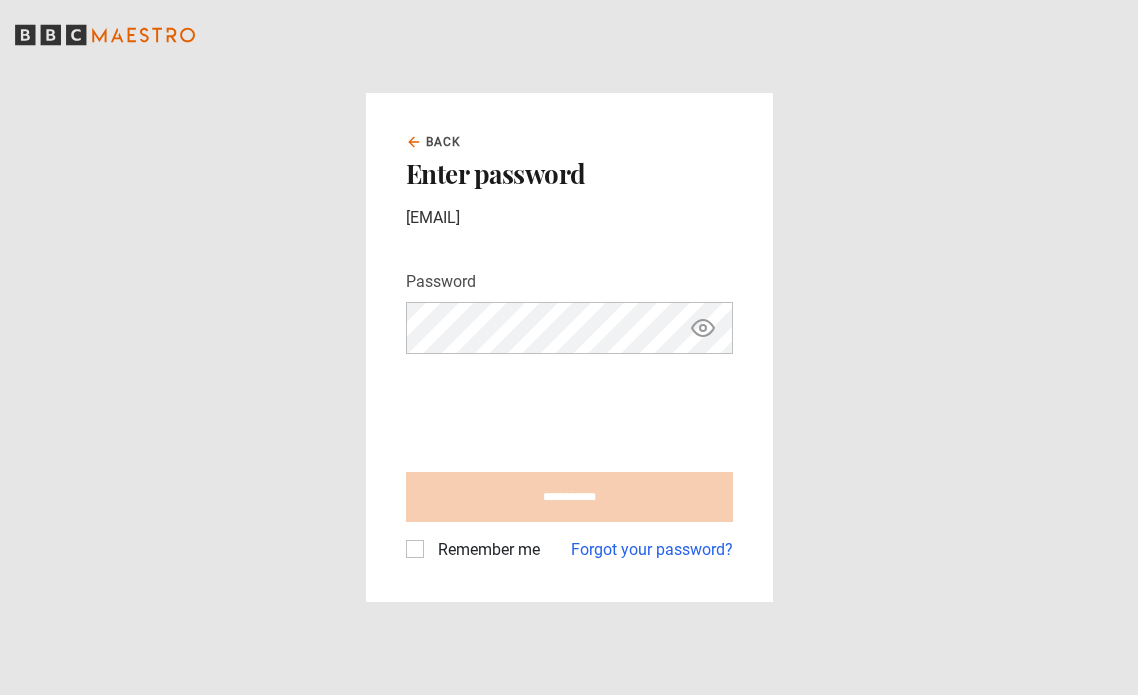 type on "**********" 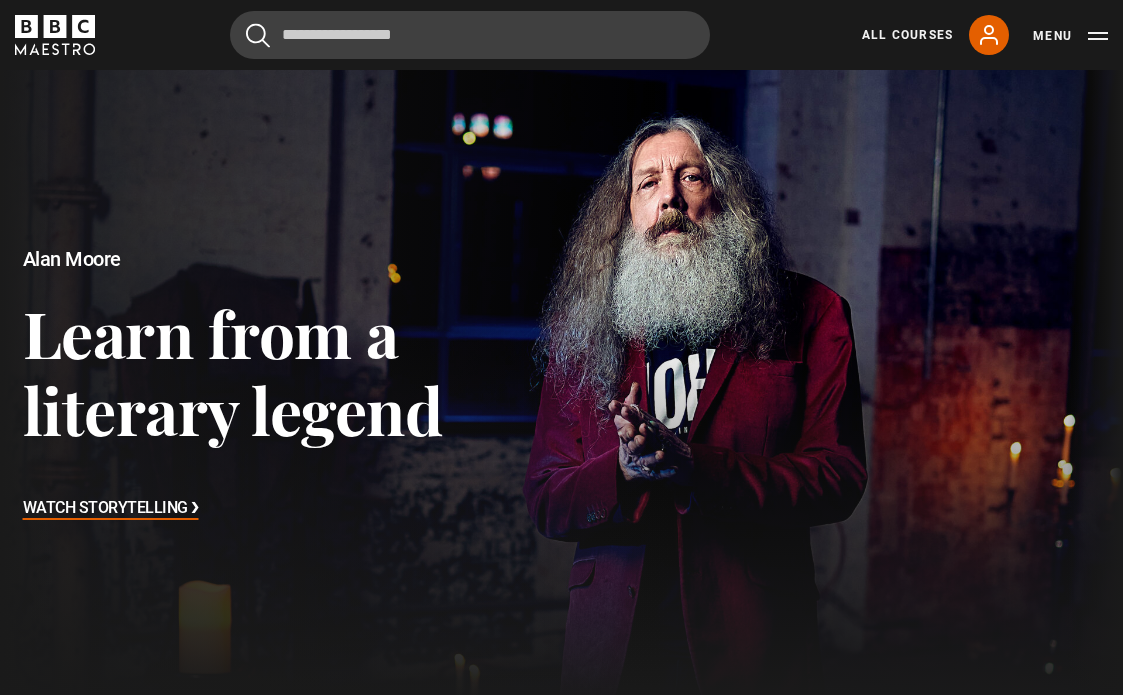 scroll, scrollTop: 734, scrollLeft: 0, axis: vertical 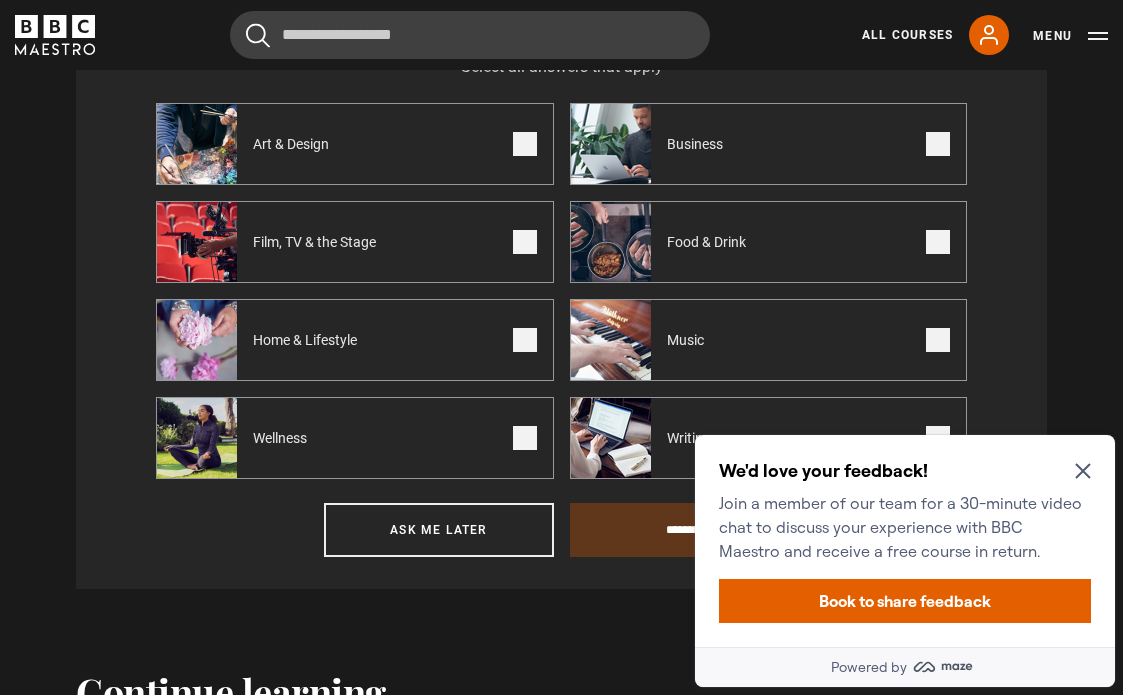 click 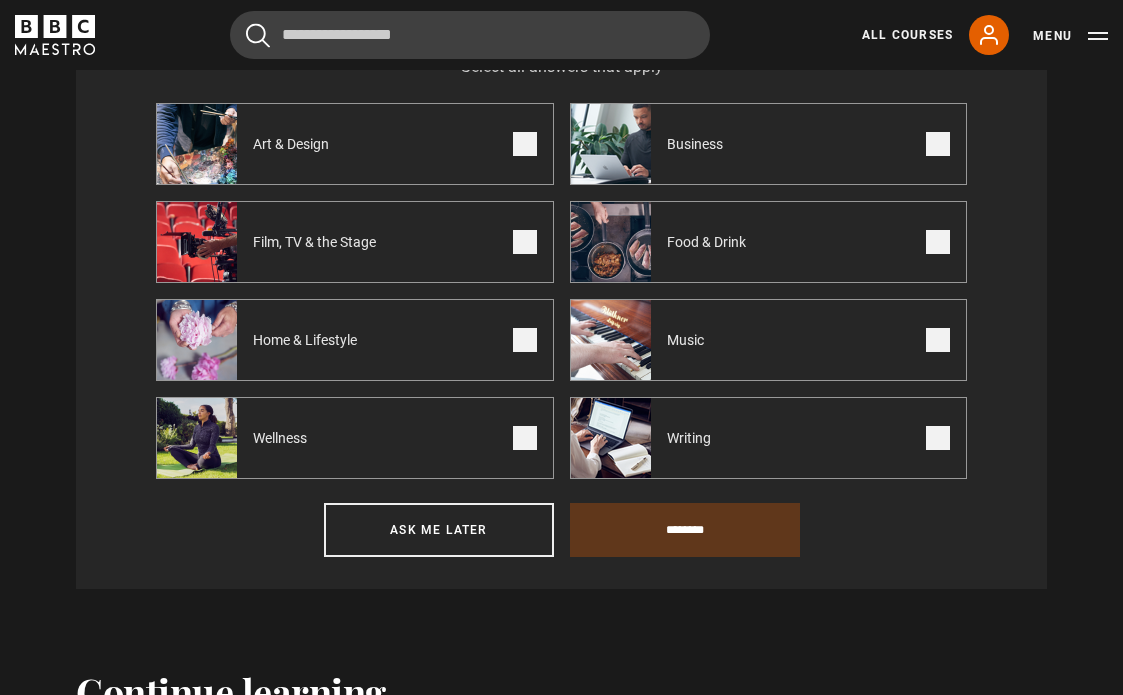 click at bounding box center [938, 438] 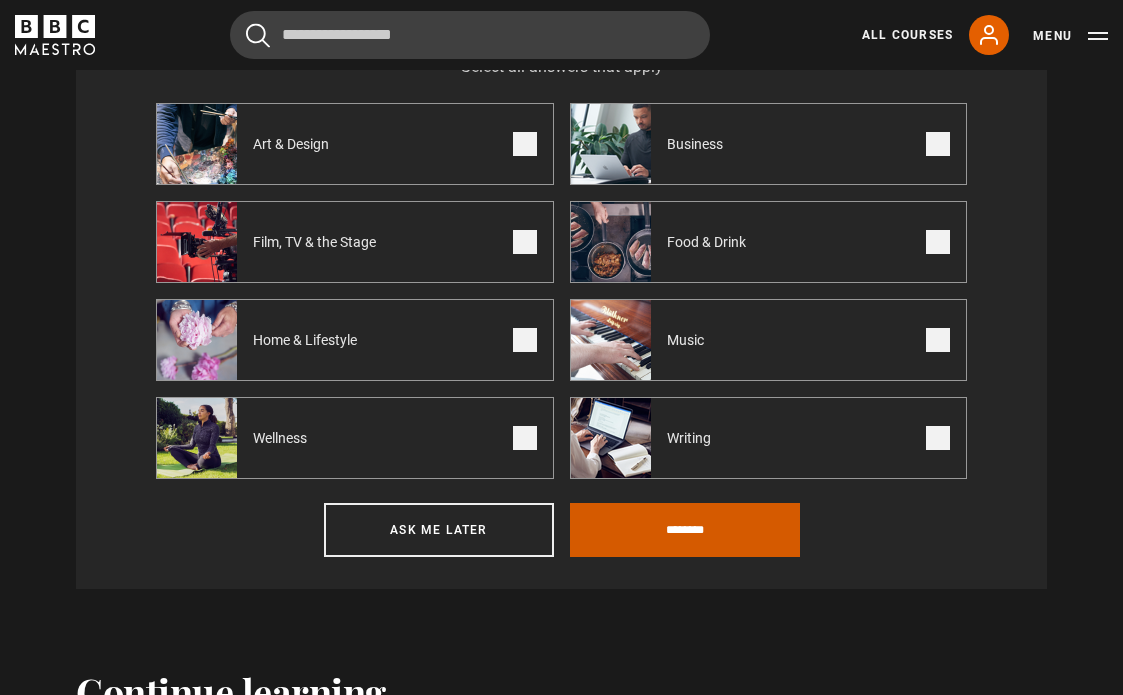 click on "********" at bounding box center (685, 530) 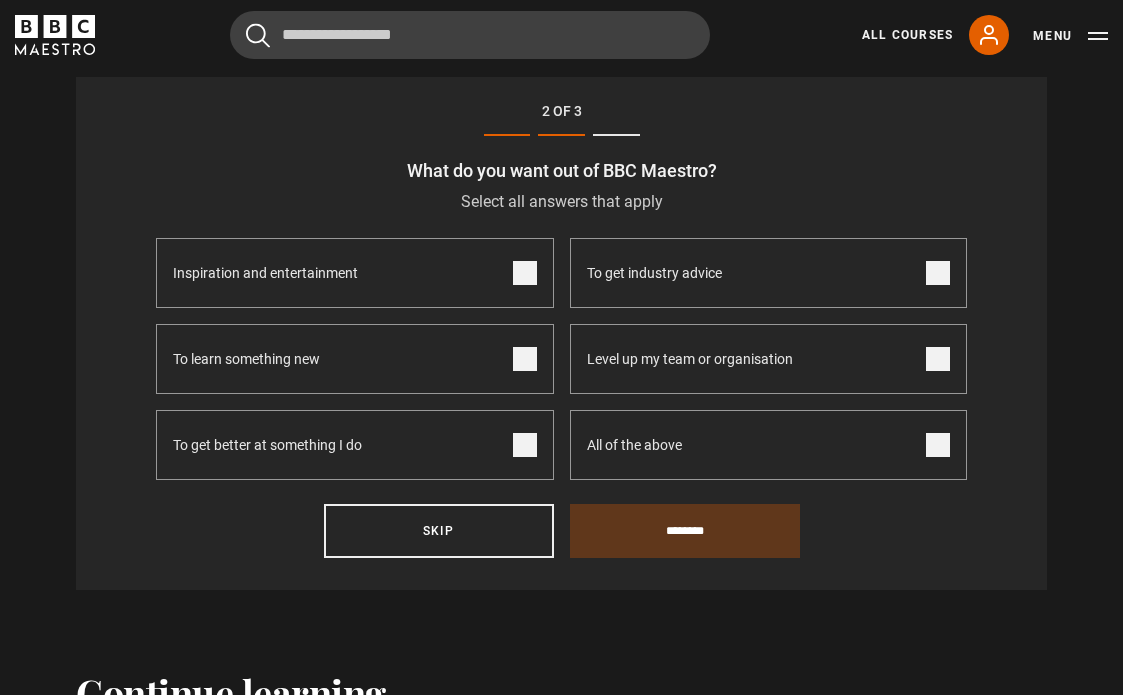 scroll, scrollTop: 734, scrollLeft: 0, axis: vertical 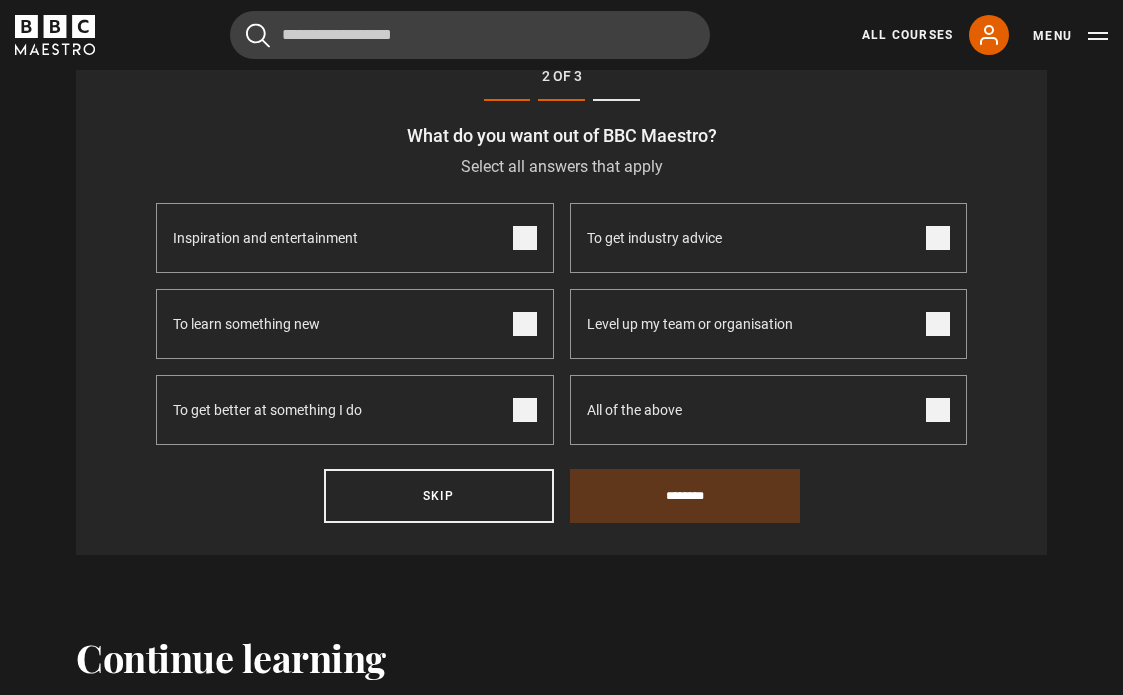 click at bounding box center [525, 238] 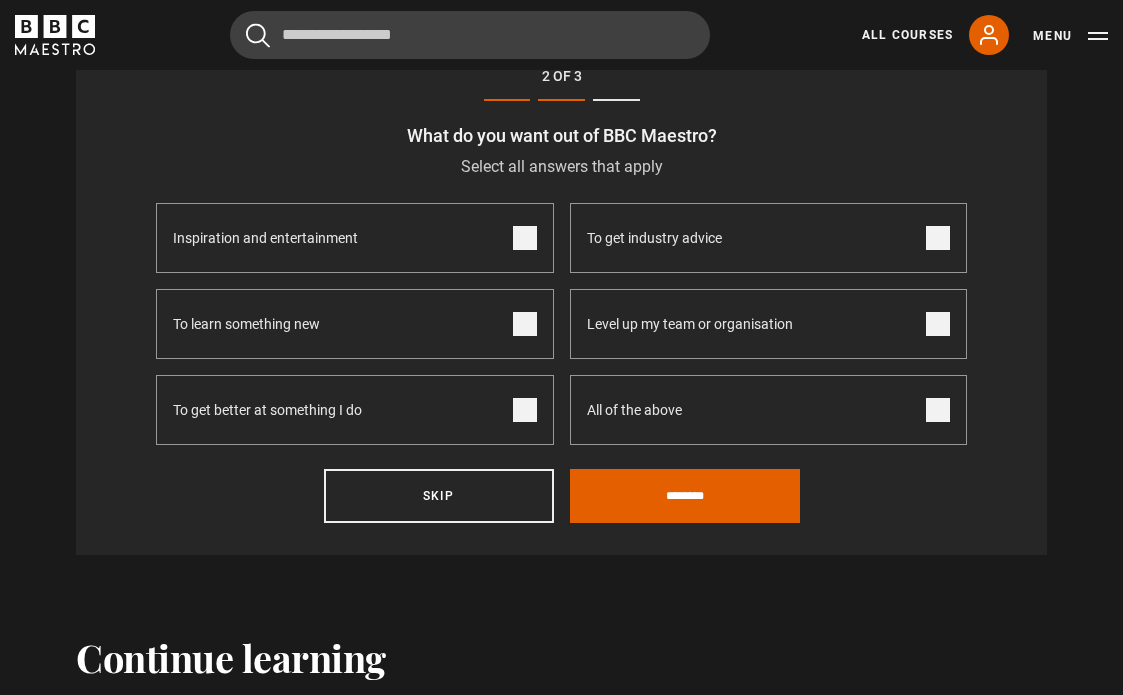 click at bounding box center (525, 324) 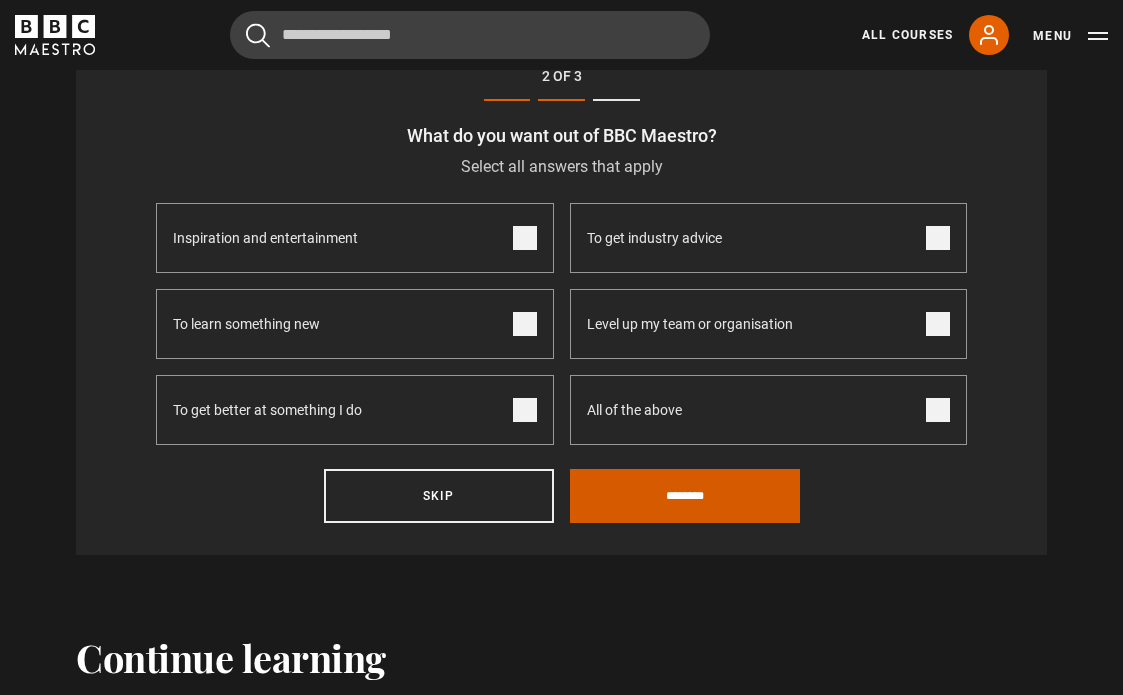 click on "********" at bounding box center (685, 496) 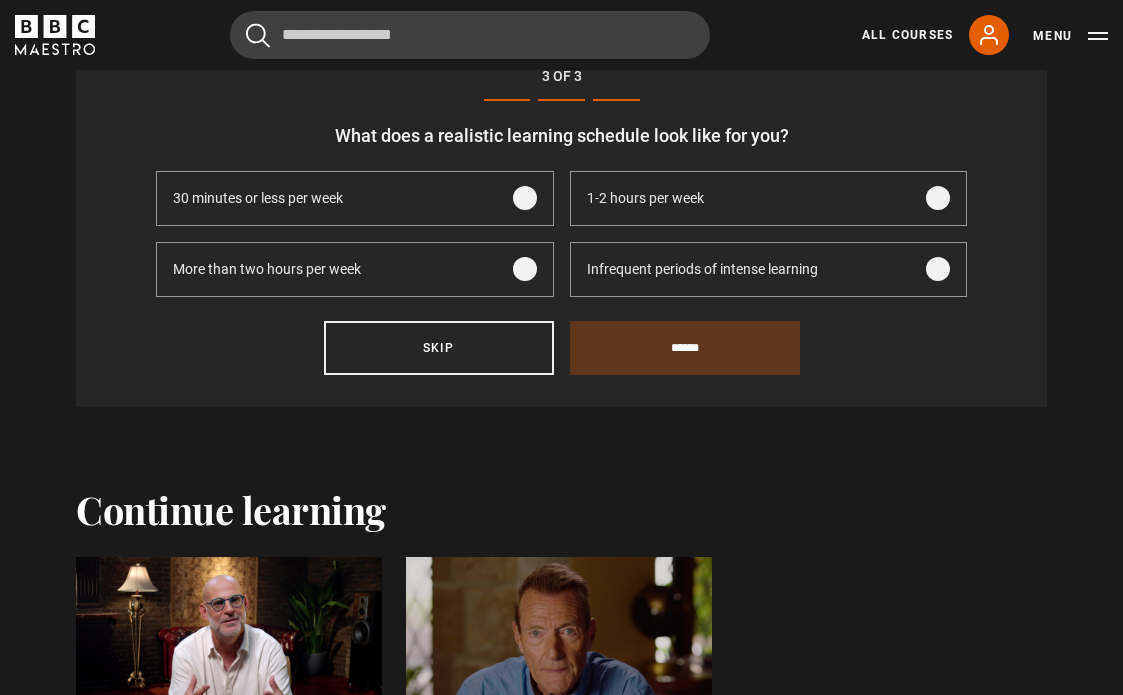 scroll, scrollTop: 634, scrollLeft: 0, axis: vertical 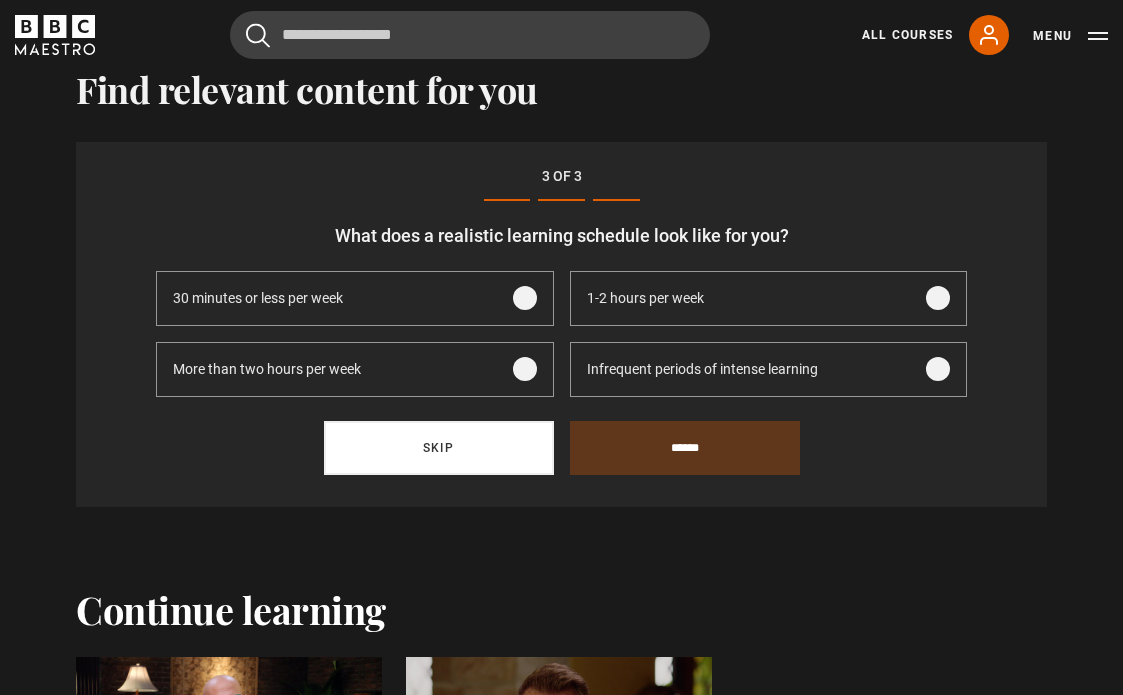 click on "Skip" at bounding box center (439, 448) 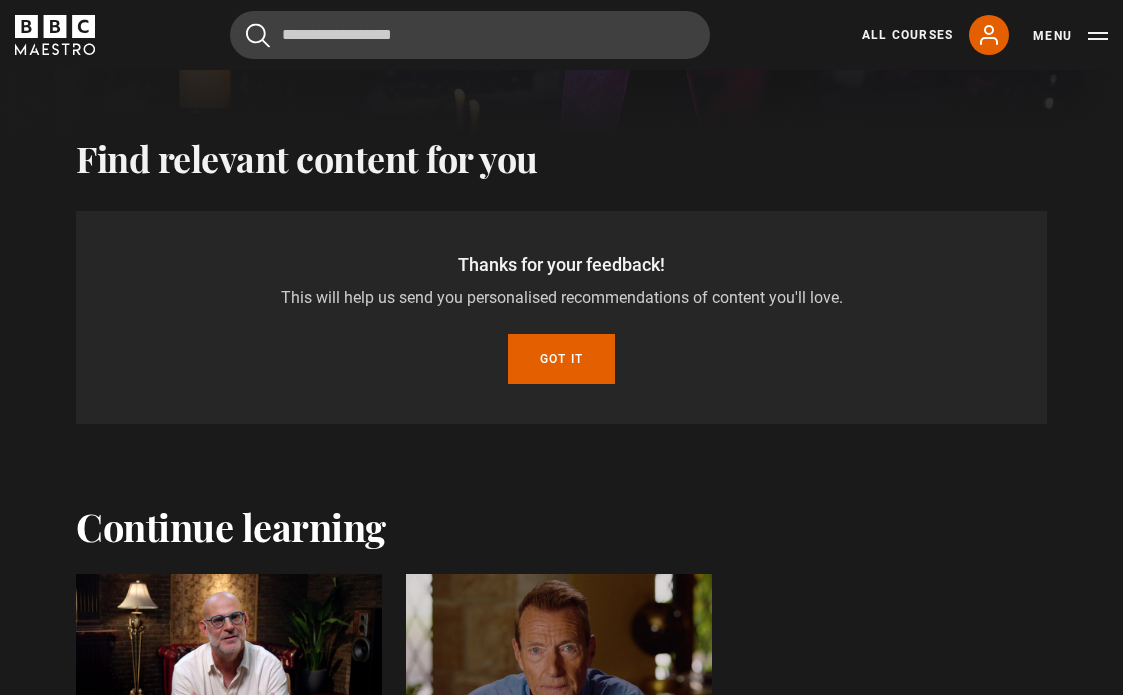 scroll, scrollTop: 560, scrollLeft: 0, axis: vertical 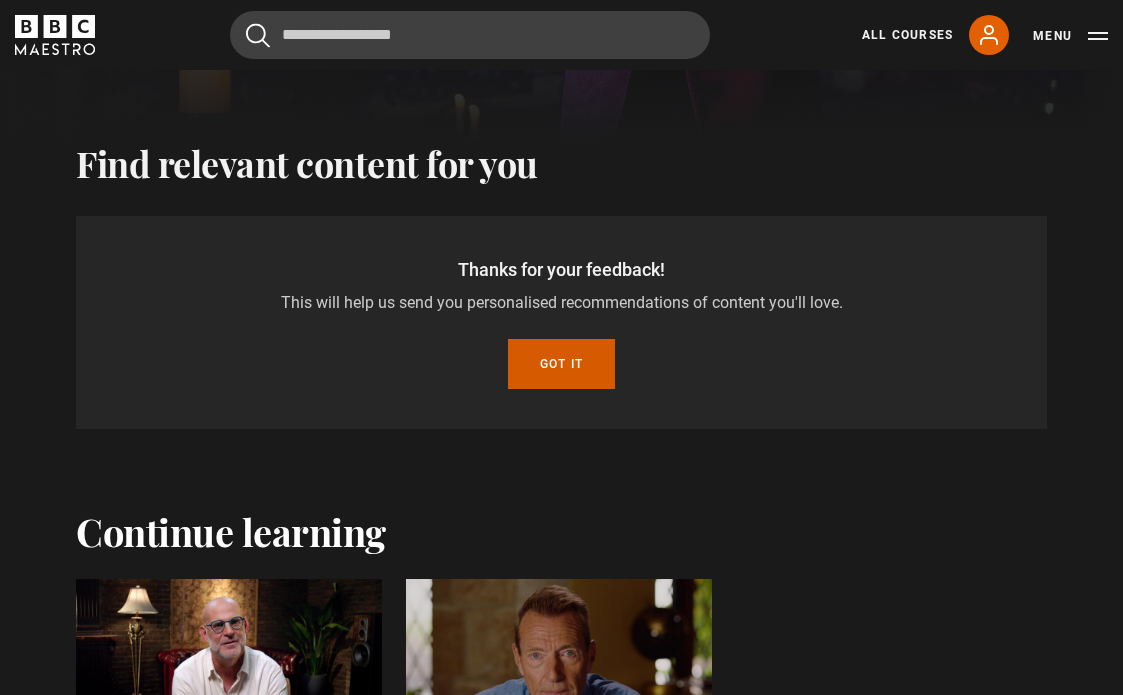 click on "Got it" at bounding box center [561, 364] 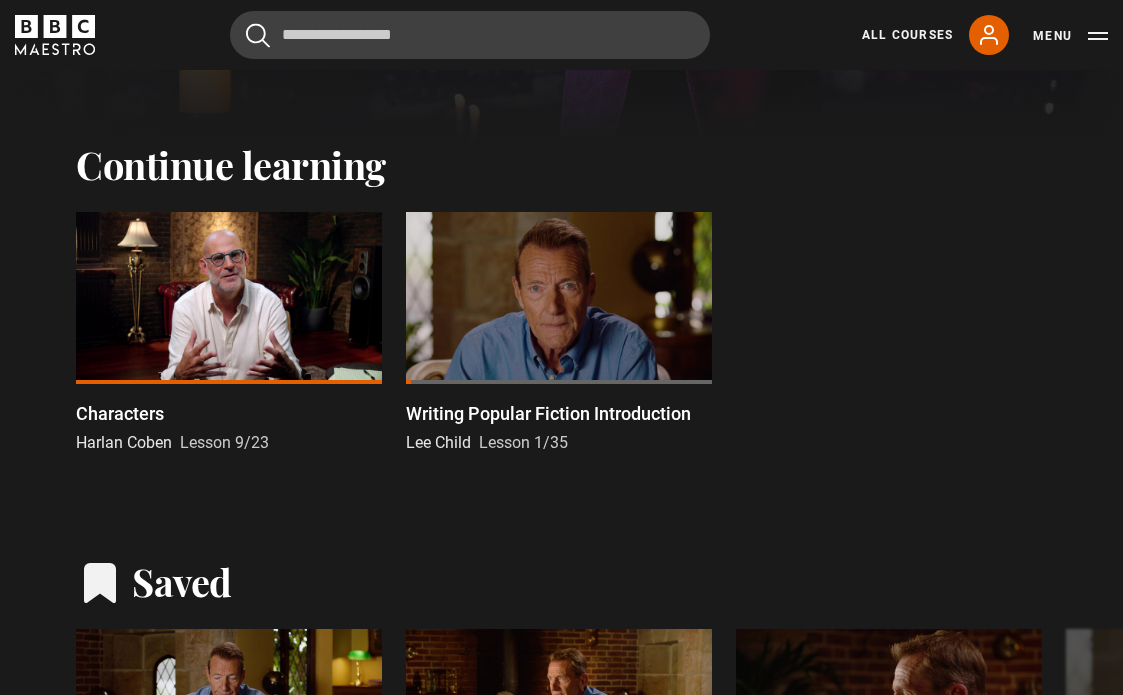click at bounding box center (229, 298) 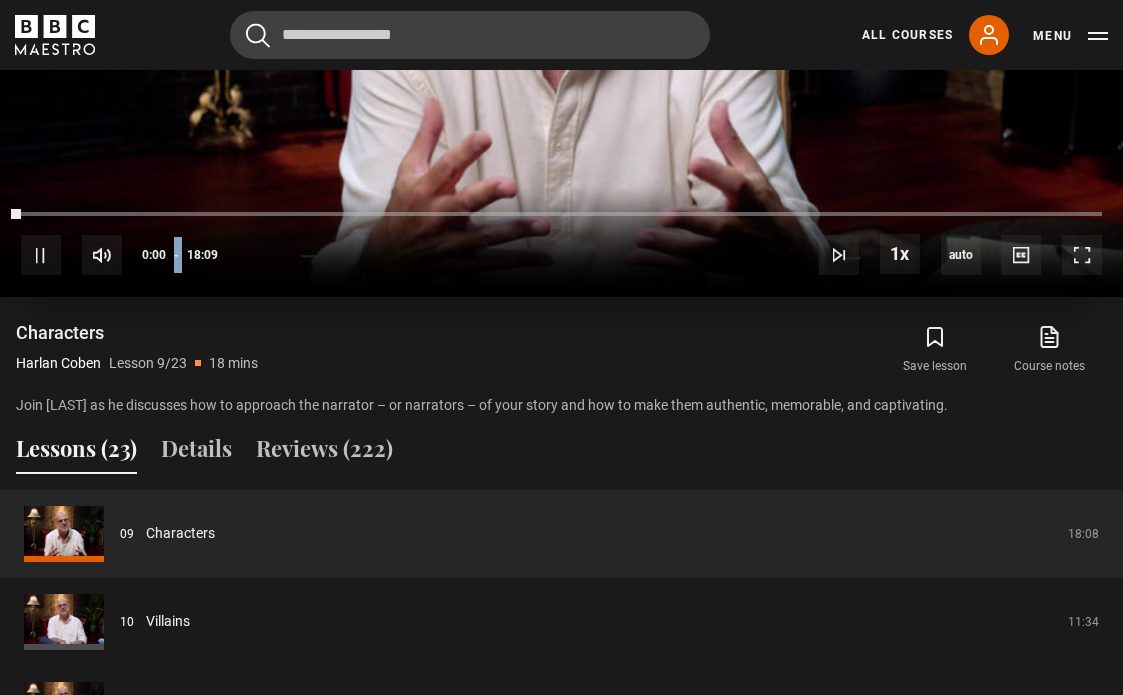 scroll, scrollTop: 1224, scrollLeft: 0, axis: vertical 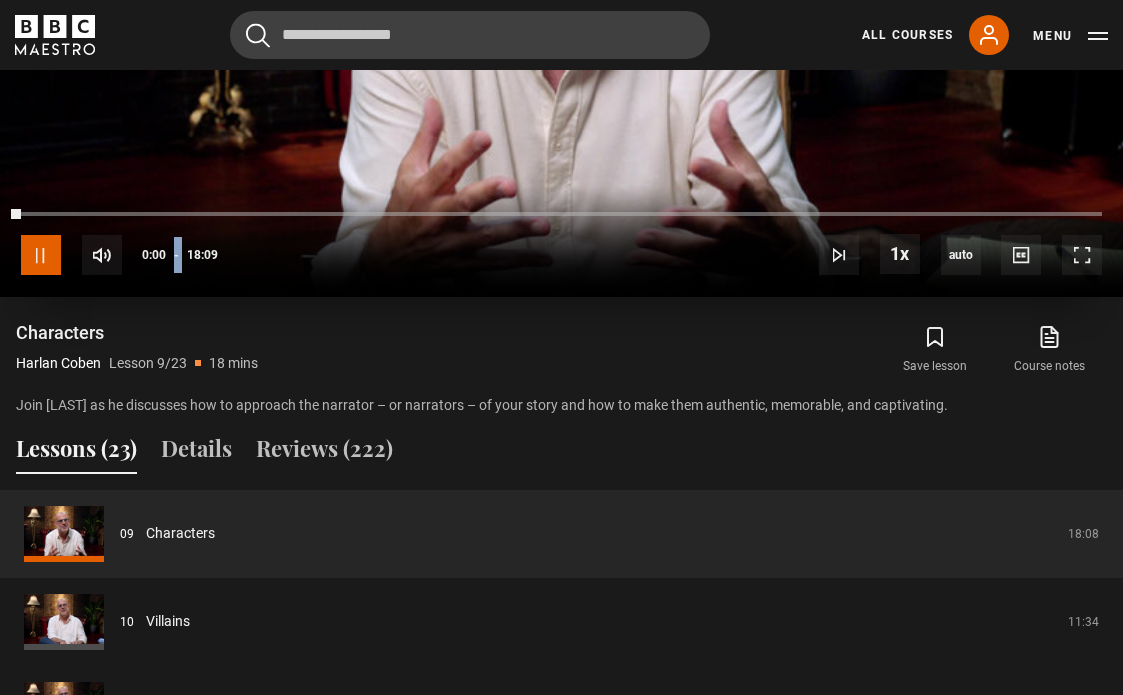 click at bounding box center [41, 255] 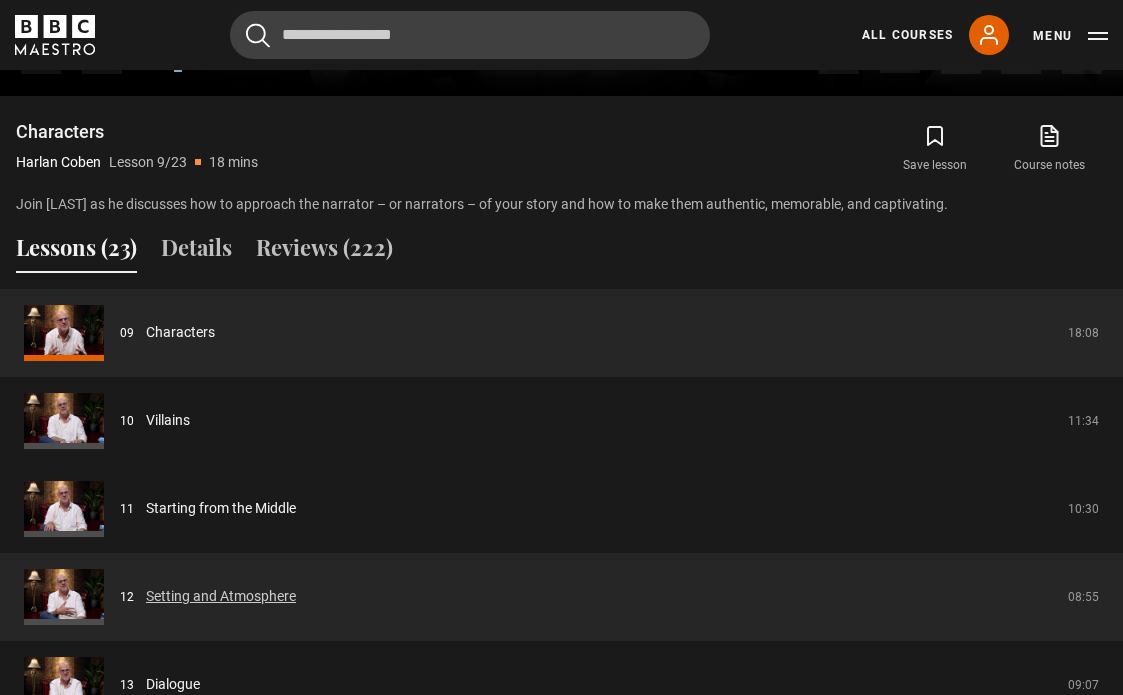 scroll, scrollTop: 1389, scrollLeft: 0, axis: vertical 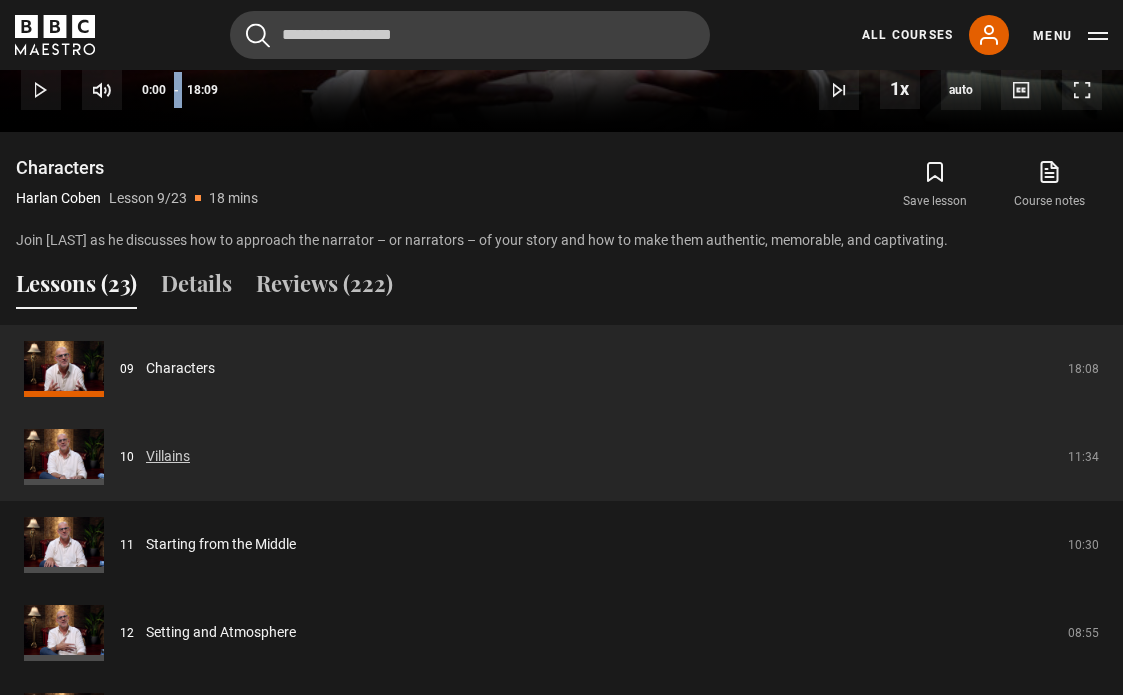 click on "Villains" at bounding box center [168, 456] 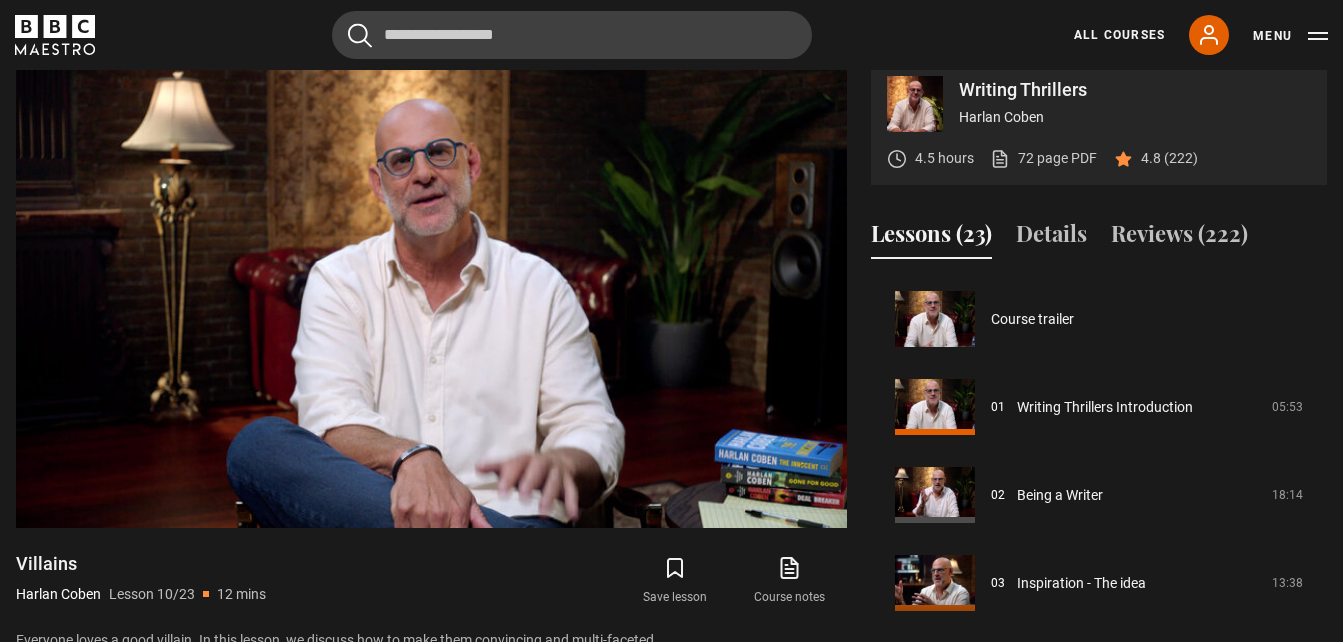 scroll, scrollTop: 824, scrollLeft: 0, axis: vertical 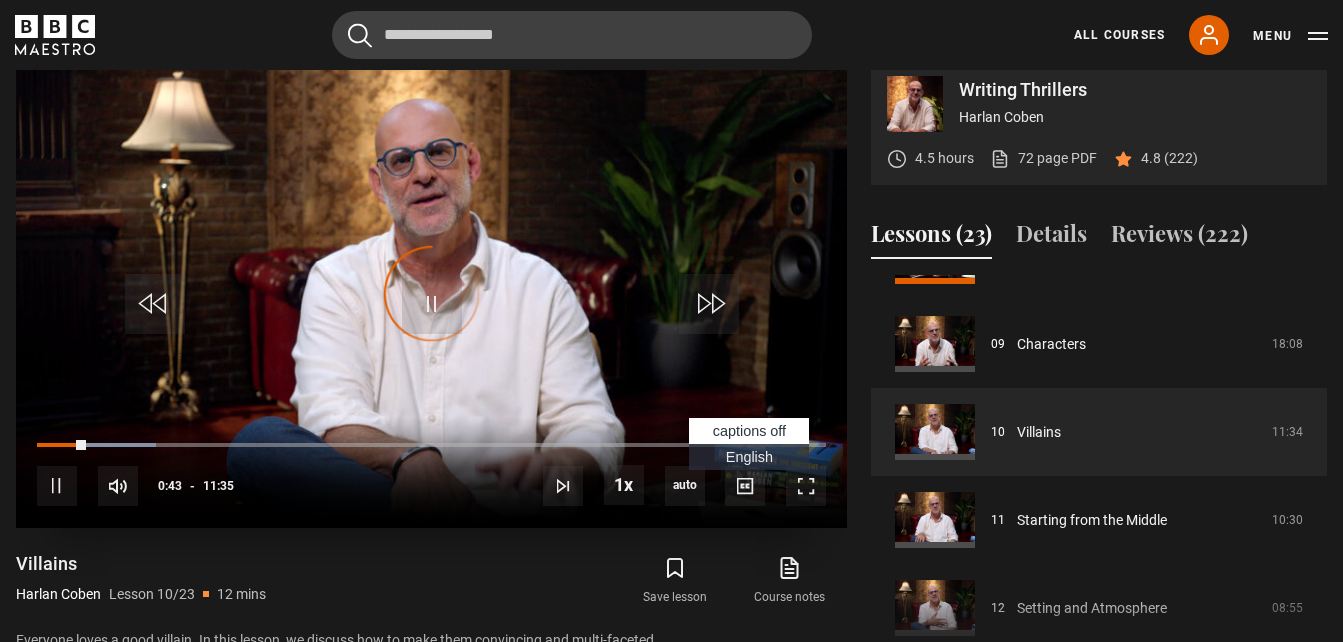 click on "English  Captions" at bounding box center (749, 457) 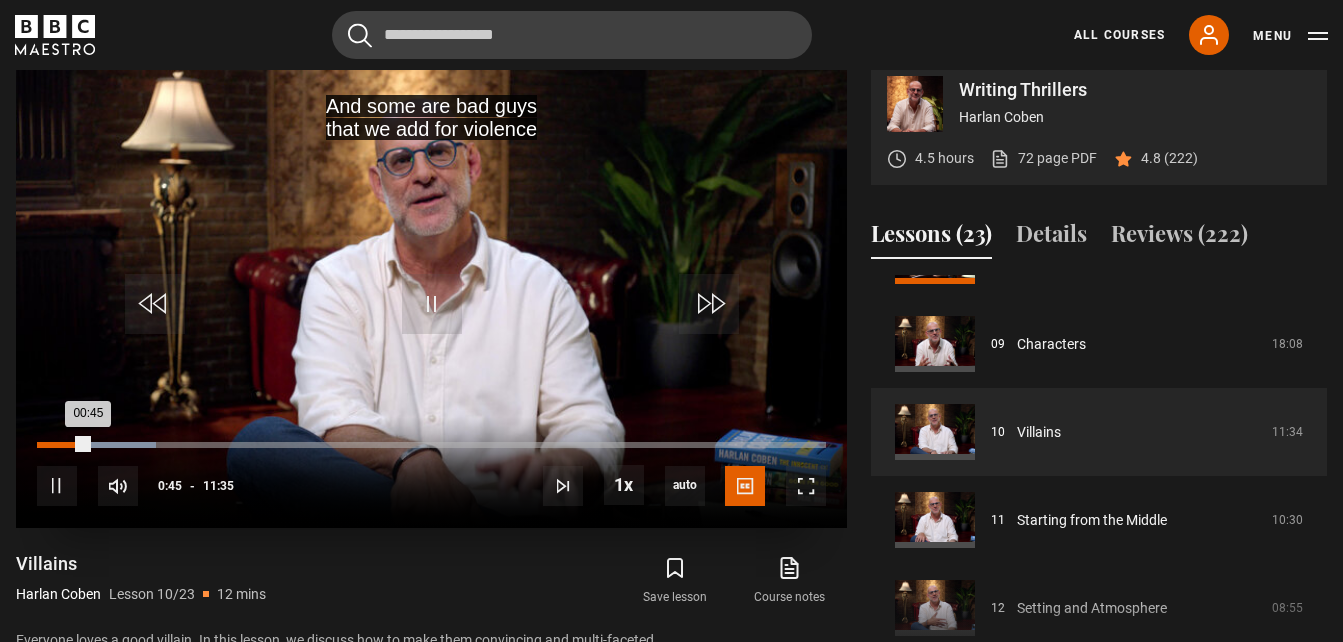click on "00:16" at bounding box center [57, 445] 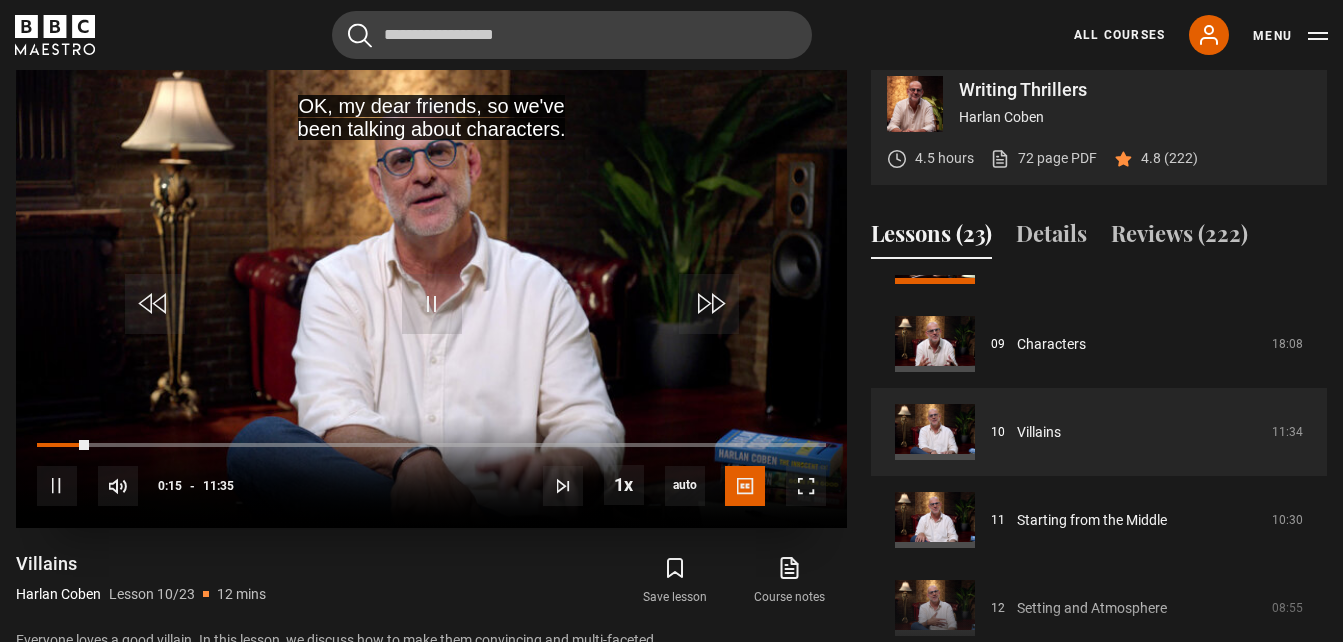 click on "10s Skip Back 10 seconds Pause 10s Skip Forward 10 seconds Loaded :  2.88% 00:07 00:15 Pause Mute 9% Current Time  0:15 - Duration  11:35
Harlan Coben
Lesson 10
Villains
1x Playback Rate 2x 1.5x 1x , selected 0.5x auto Quality 360p 720p 1080p 2160p Auto , selected Captions captions off English  Captions , selected" at bounding box center [431, 472] 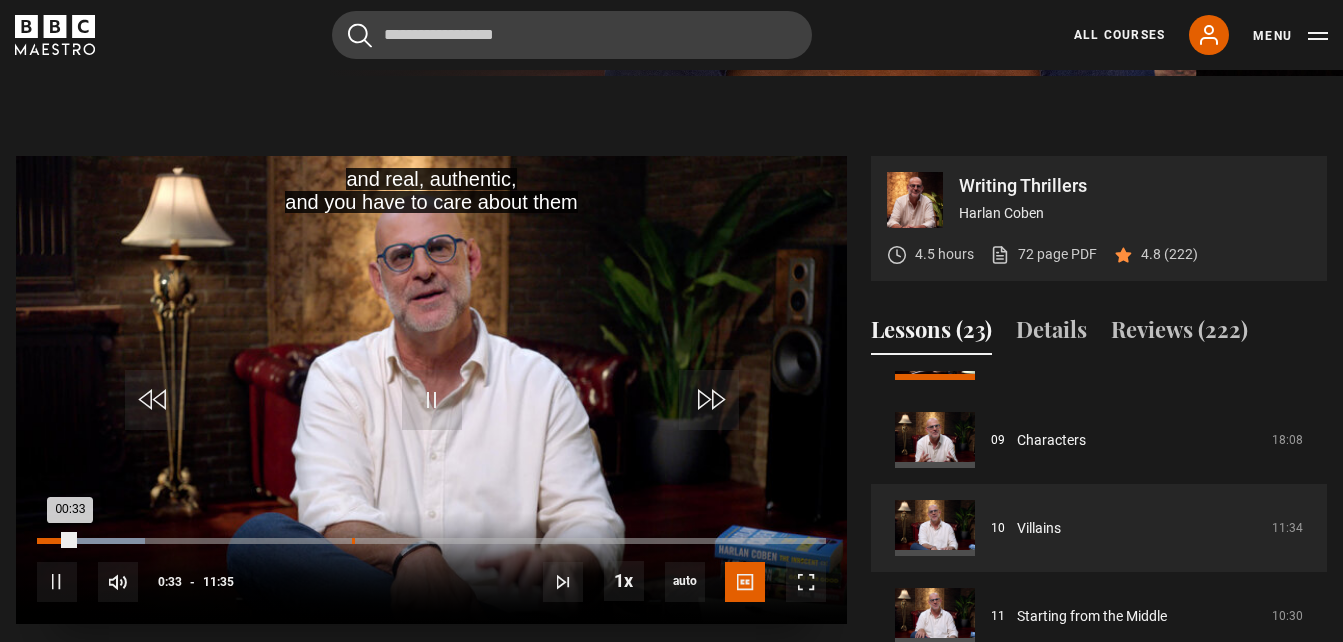 scroll, scrollTop: 785, scrollLeft: 0, axis: vertical 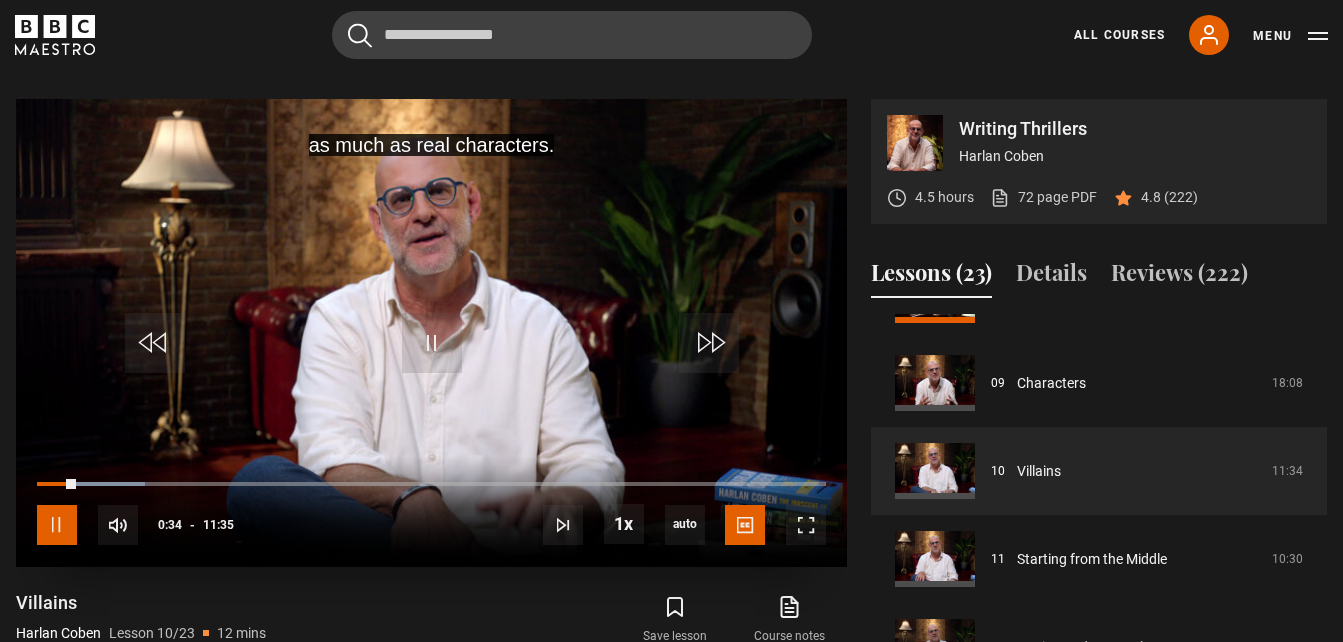 click at bounding box center (57, 525) 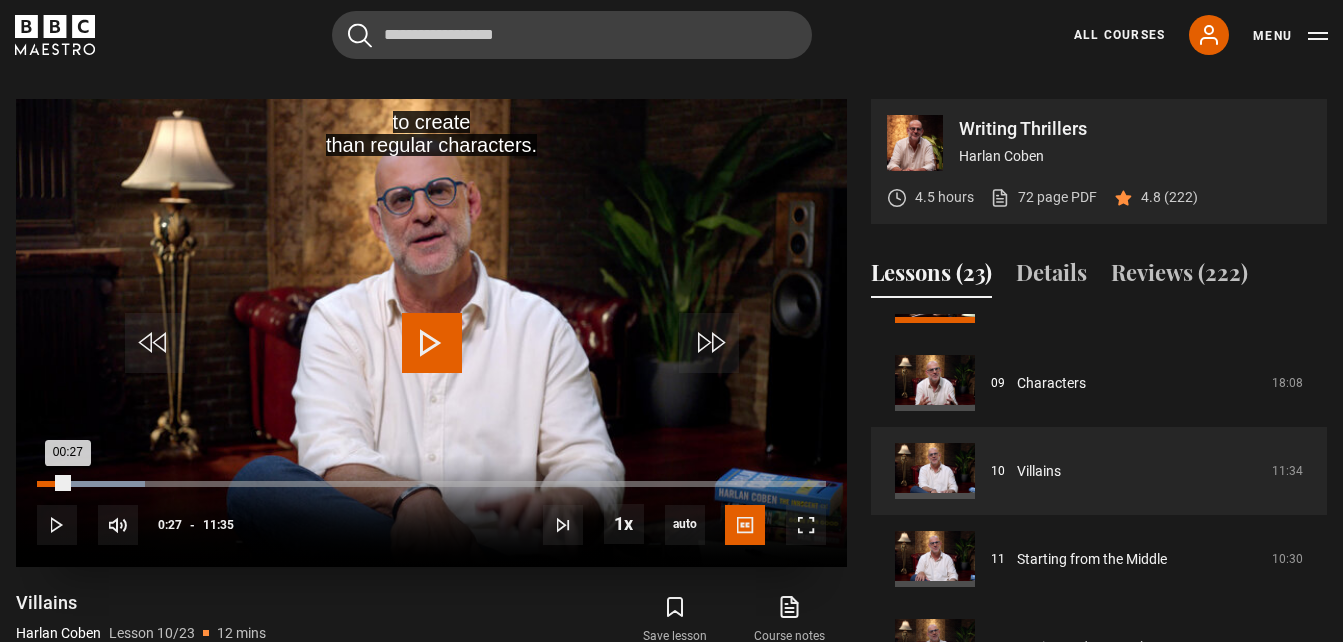 click on "00:27" at bounding box center [52, 484] 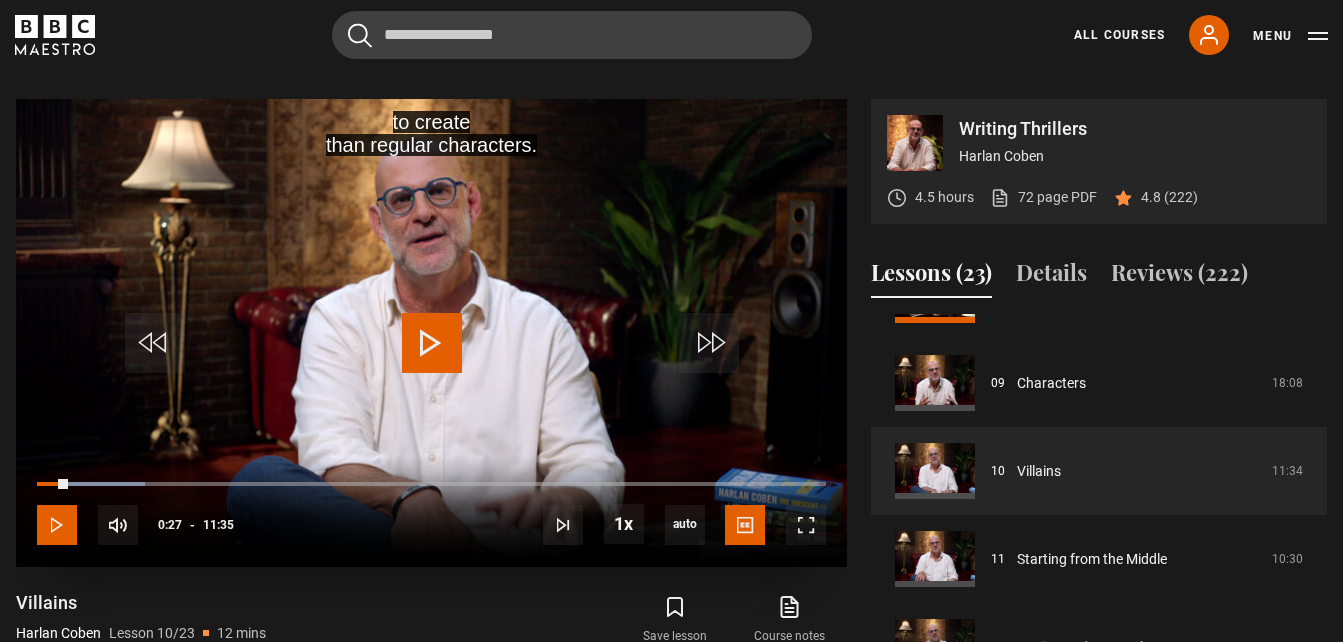 click at bounding box center (57, 525) 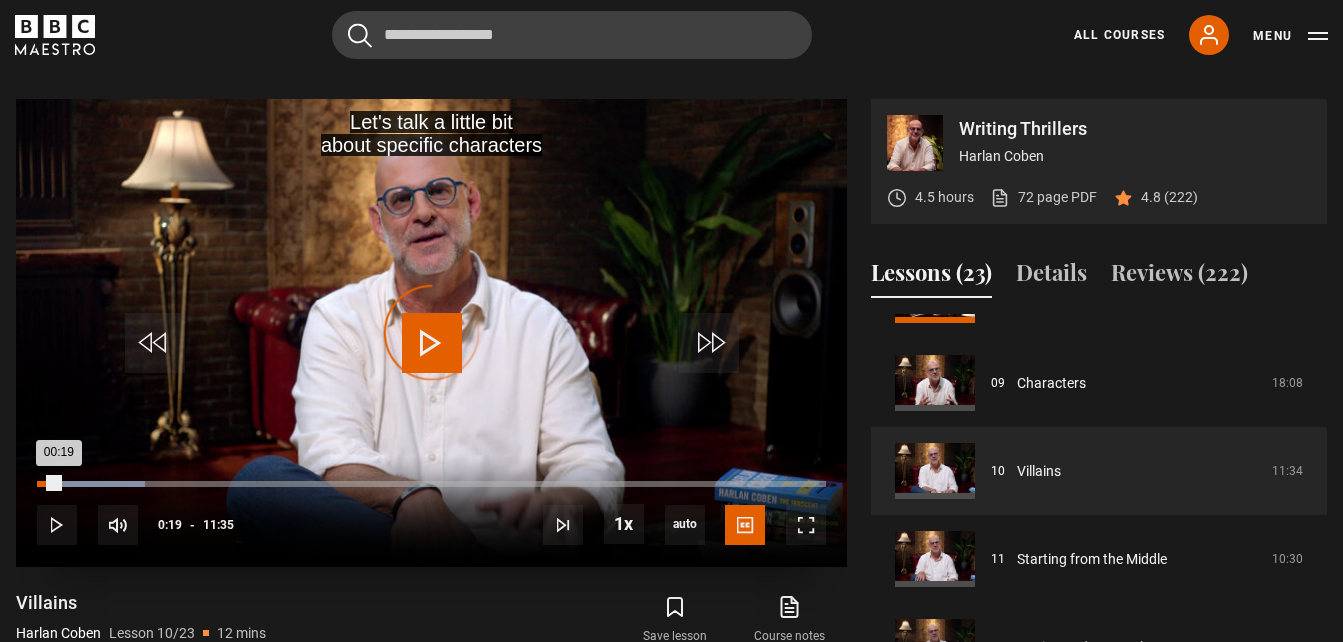 click on "00:19" at bounding box center (48, 484) 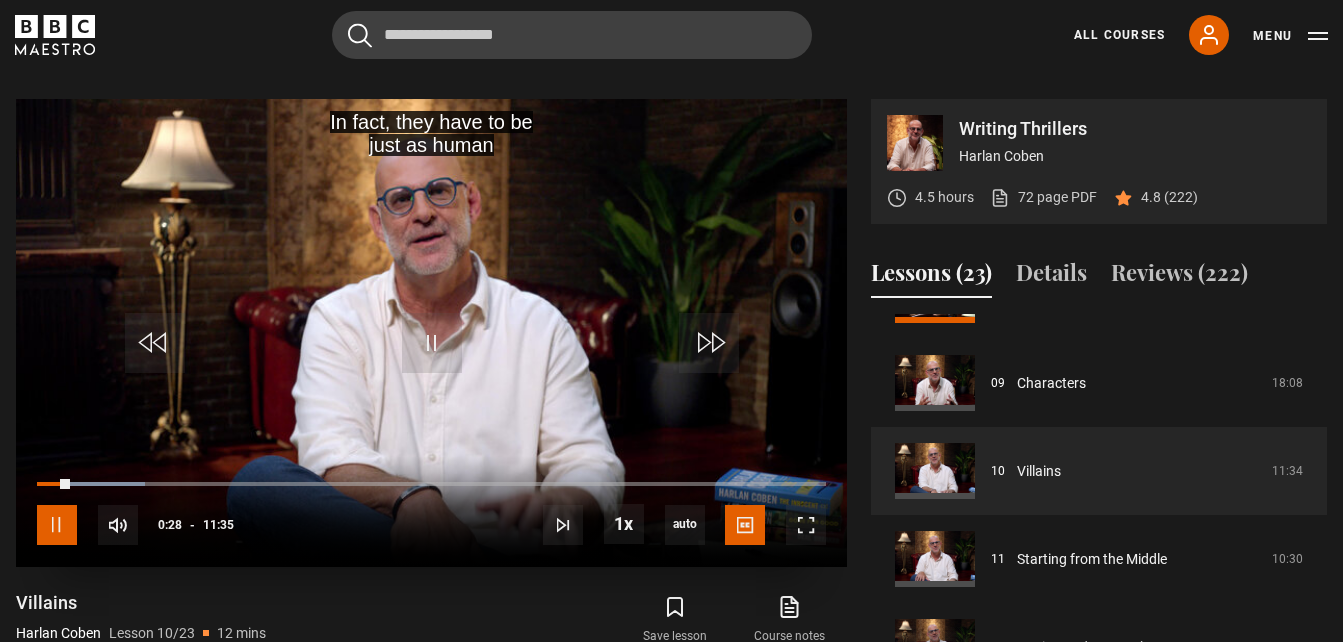 click at bounding box center (57, 525) 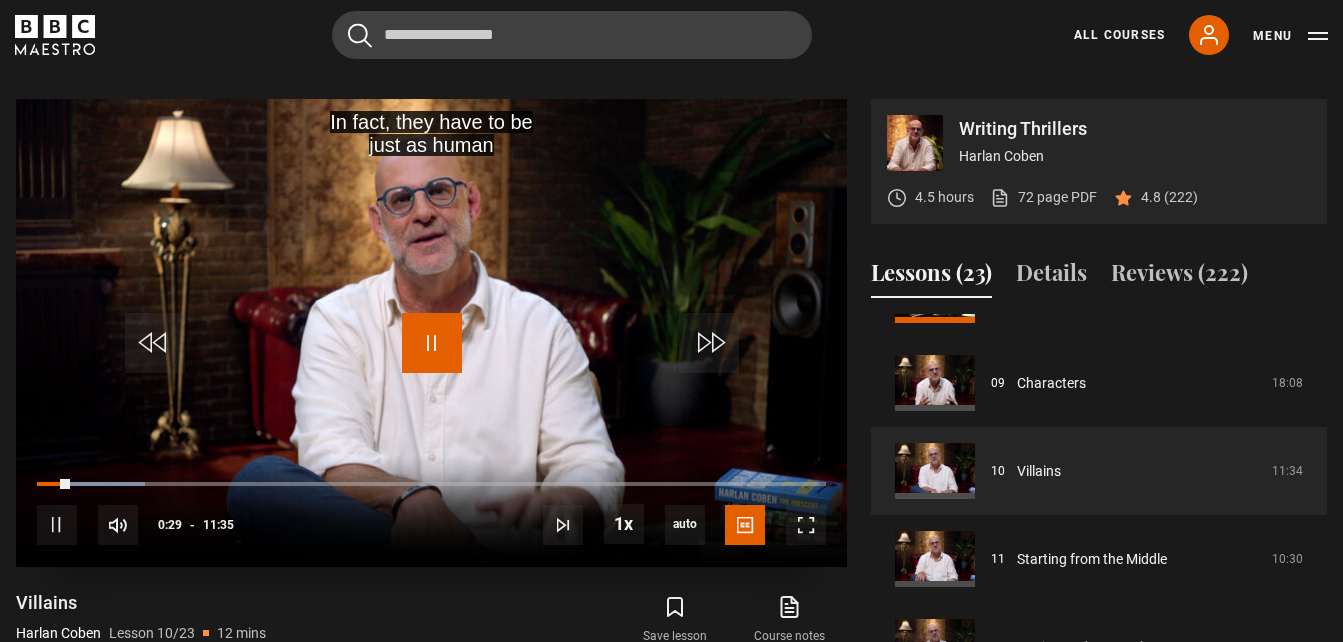 click at bounding box center [432, 343] 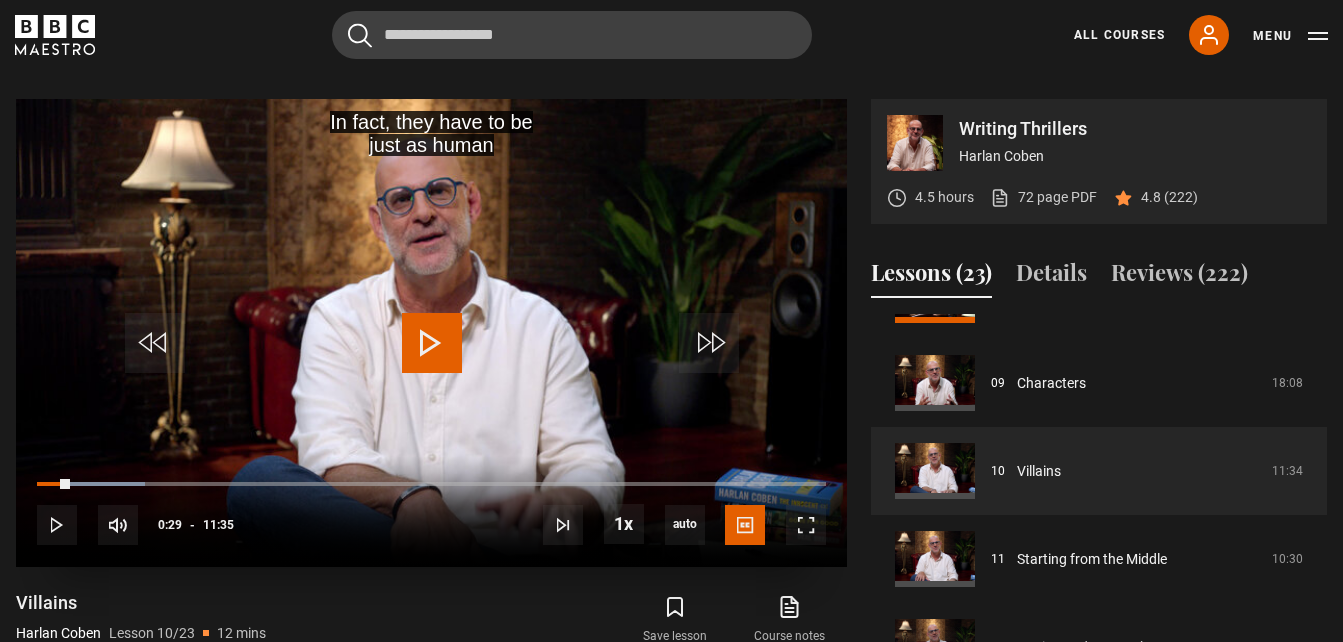 click at bounding box center [432, 343] 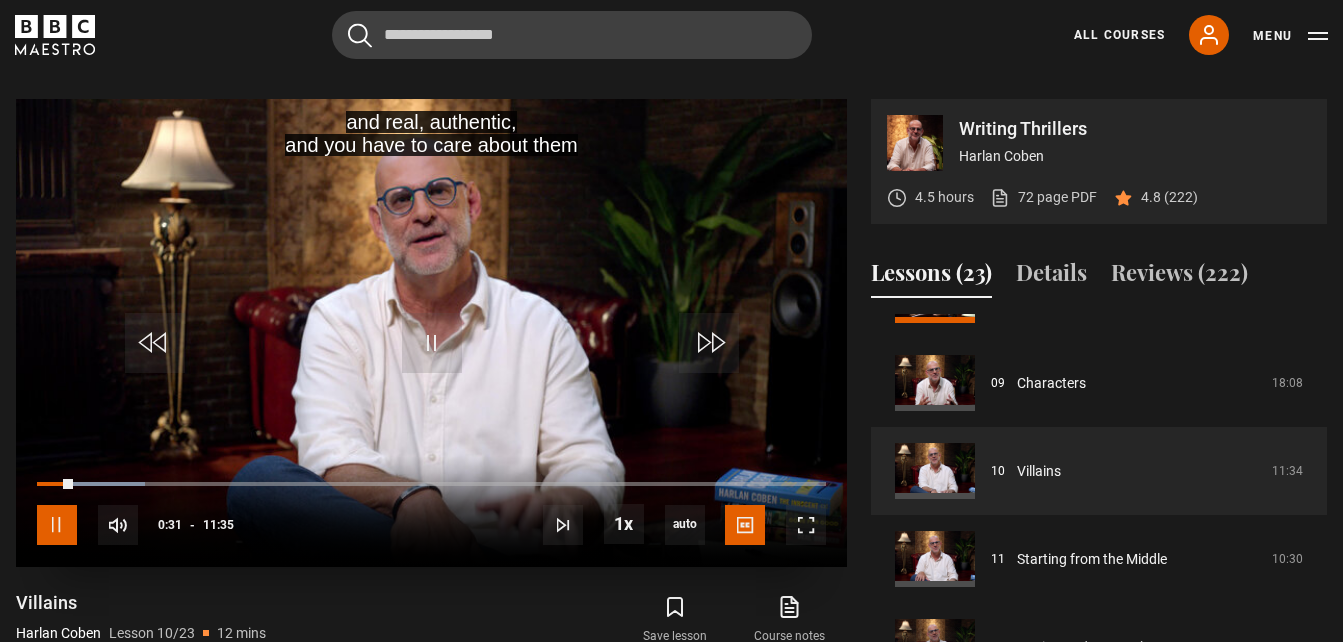 click at bounding box center (57, 525) 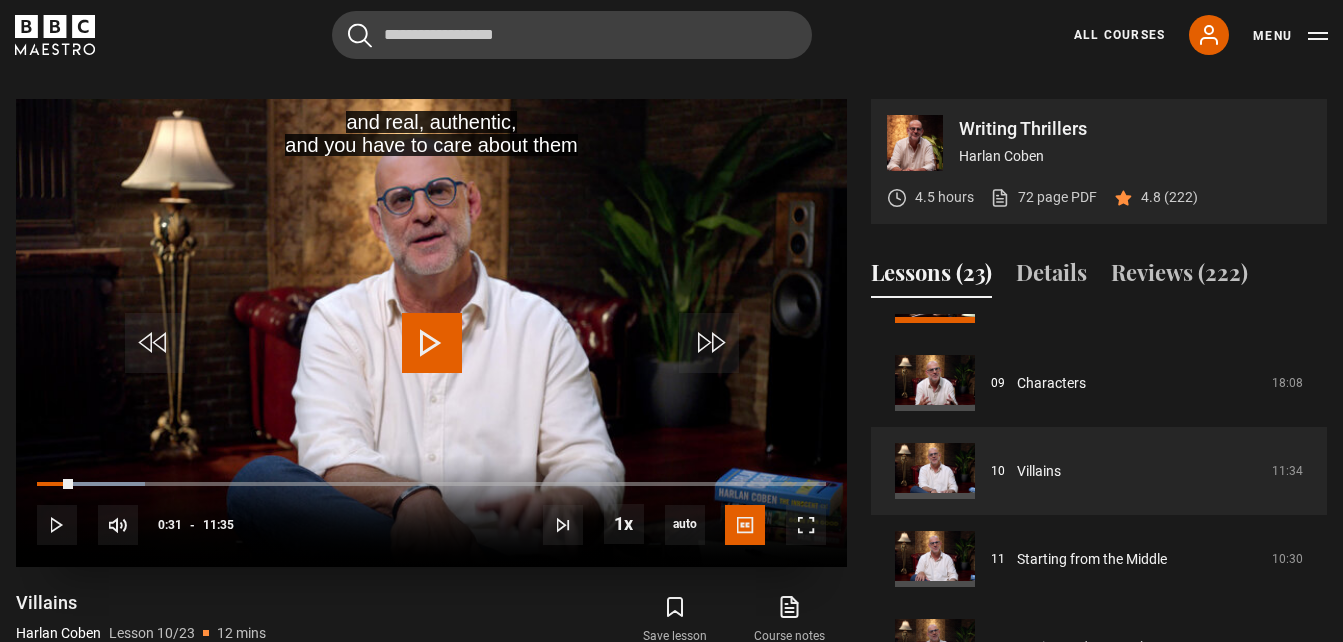 click at bounding box center [432, 343] 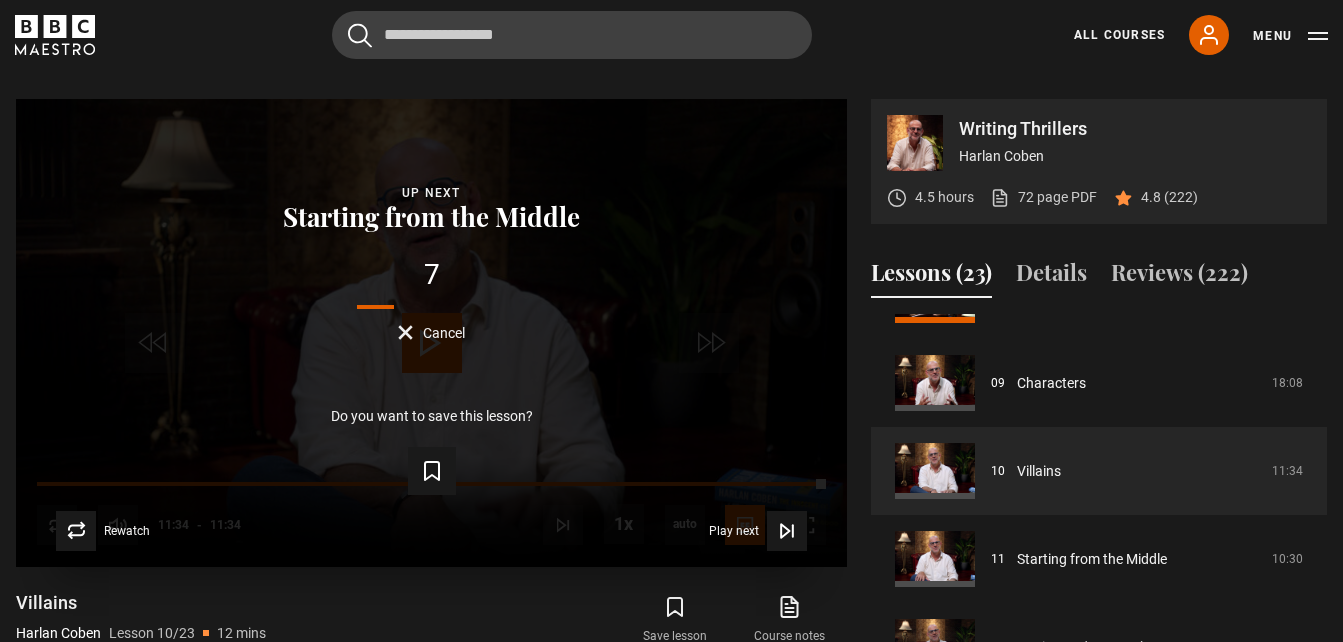 click on "Cancel" at bounding box center (431, 332) 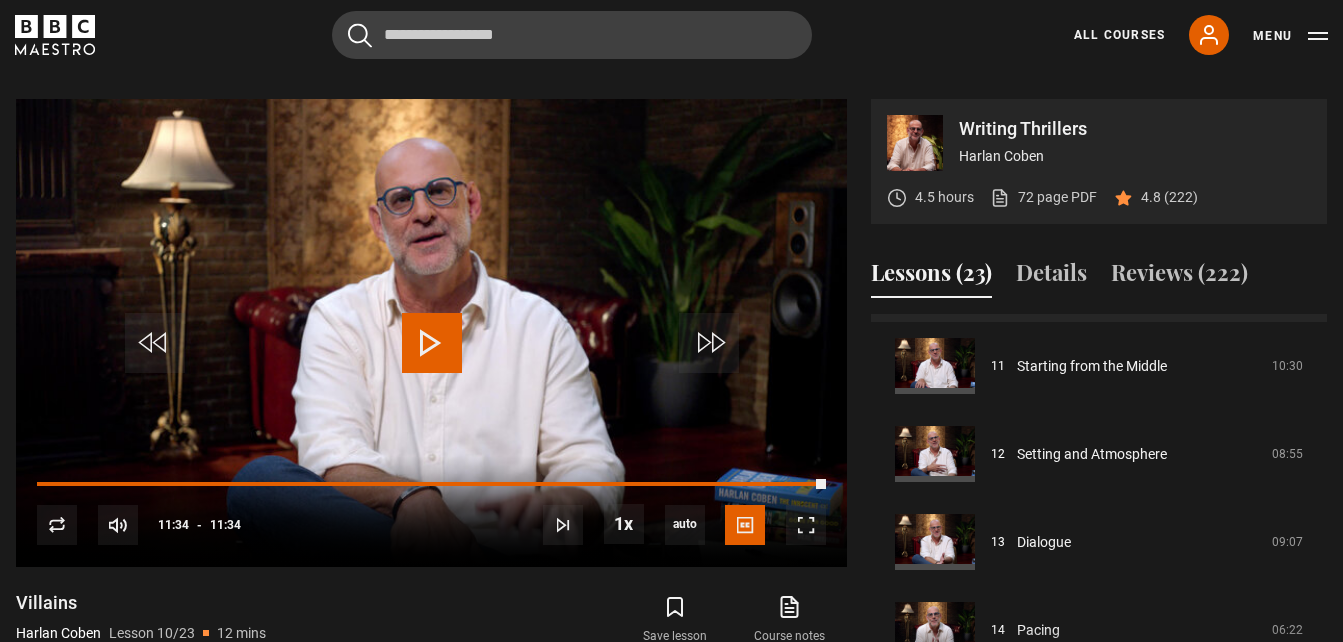 scroll, scrollTop: 967, scrollLeft: 0, axis: vertical 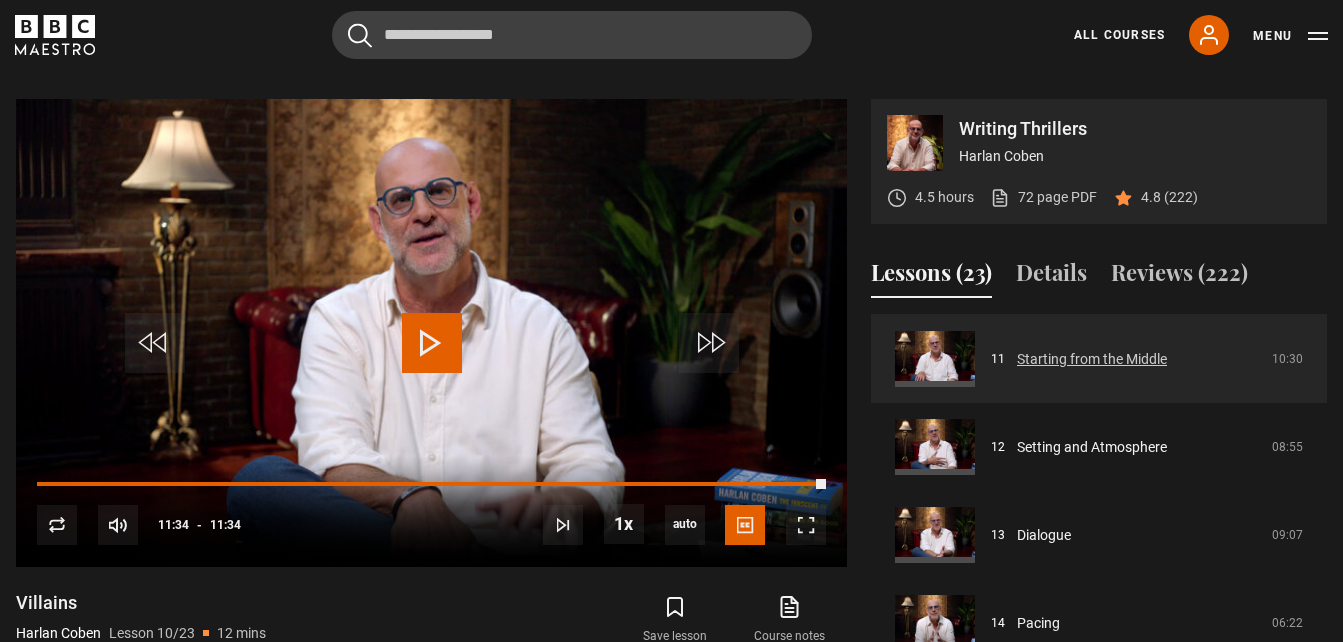 click on "Starting from the Middle" at bounding box center [1092, 359] 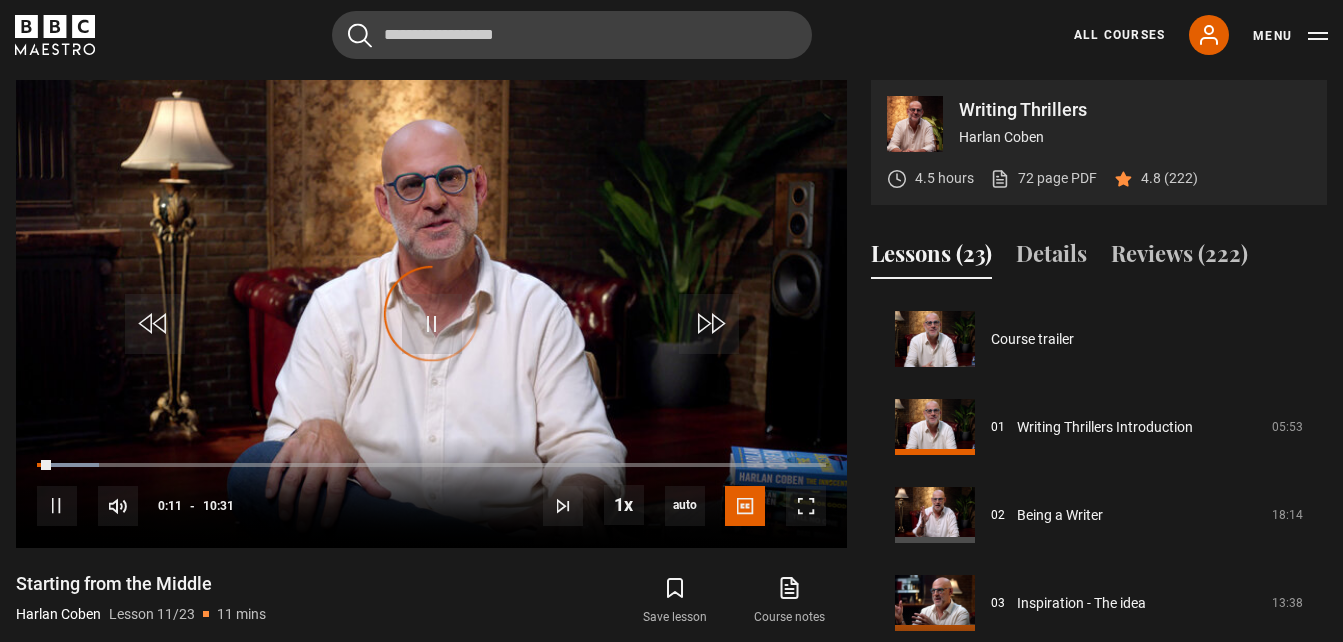 scroll, scrollTop: 804, scrollLeft: 0, axis: vertical 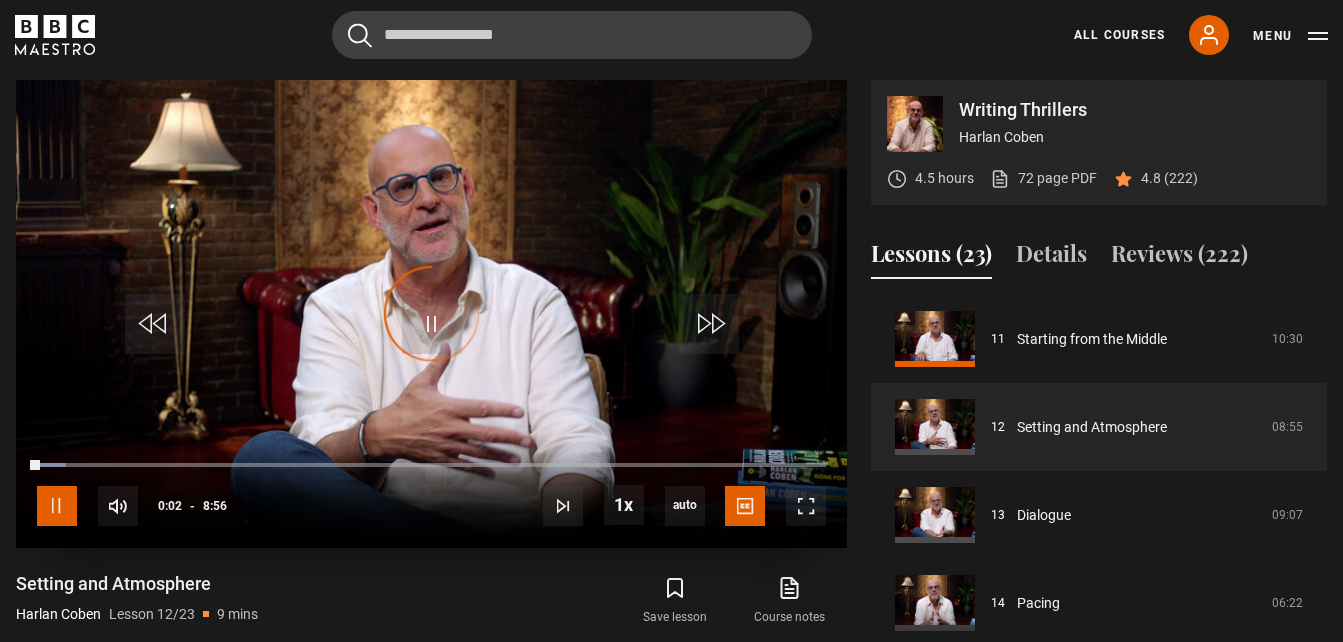 click at bounding box center (57, 506) 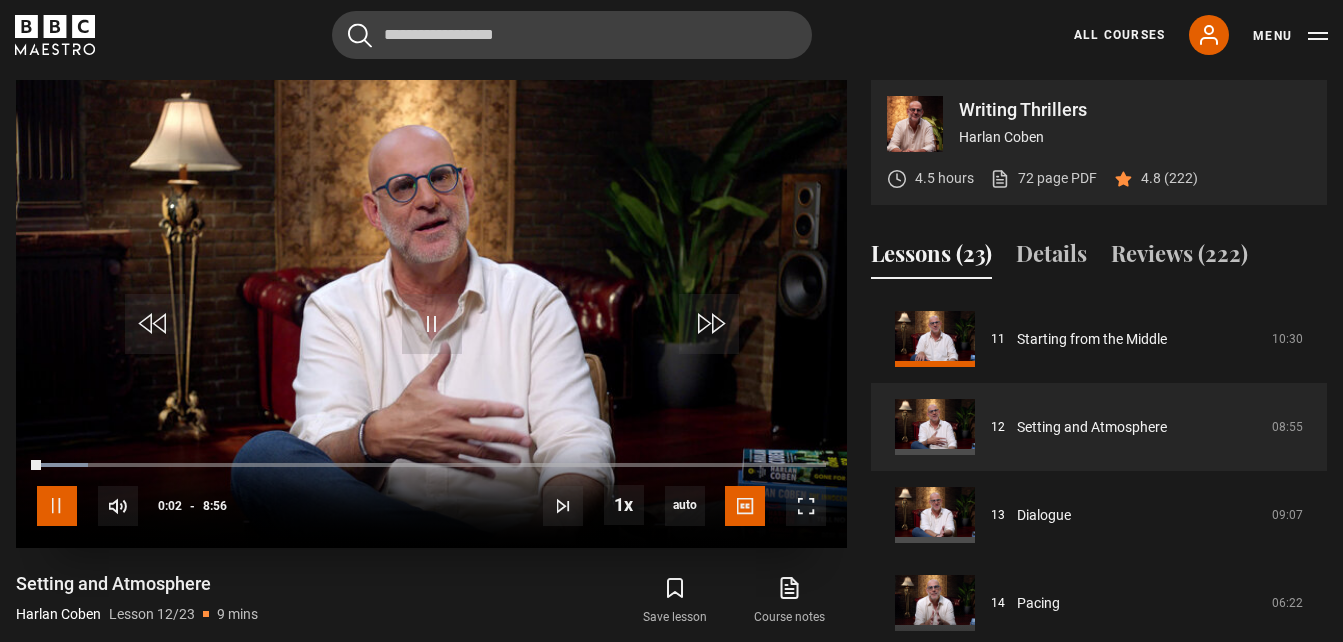 click at bounding box center (57, 506) 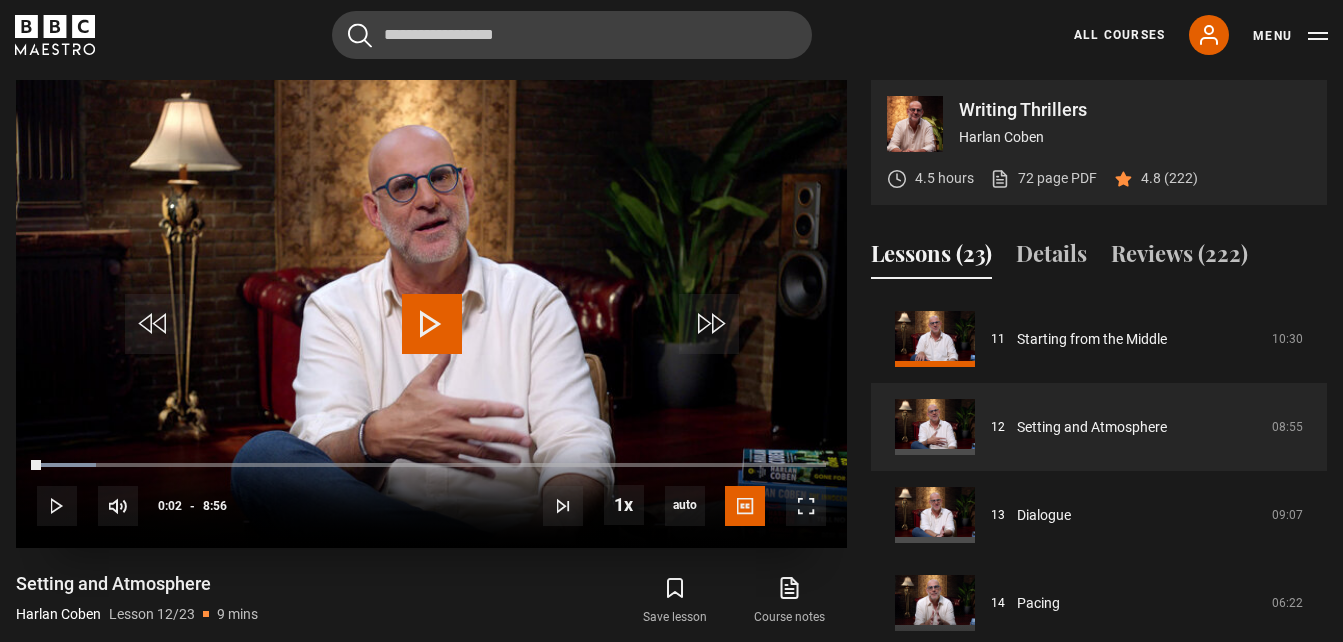 click at bounding box center [432, 324] 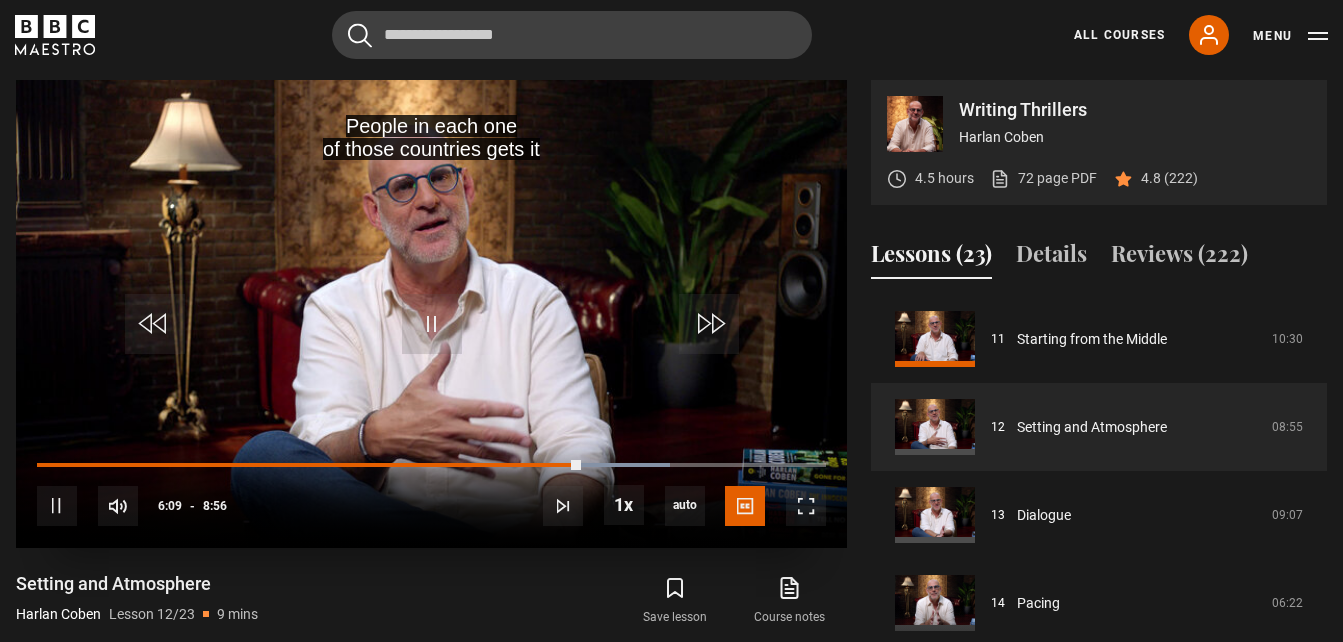 click on "10s Skip Back 10 seconds Pause 10s Skip Forward 10 seconds Loaded :  80.22% 5:51 6:09 Pause Mute Current Time  6:09 - Duration  8:56
Harlan Coben
Lesson 12
Setting and Atmosphere
1x Playback Rate 2x 1.5x 1x , selected 0.5x auto Quality 360p 720p 1080p 2160p Auto , selected Captions captions off English  Captions , selected" at bounding box center (431, 492) 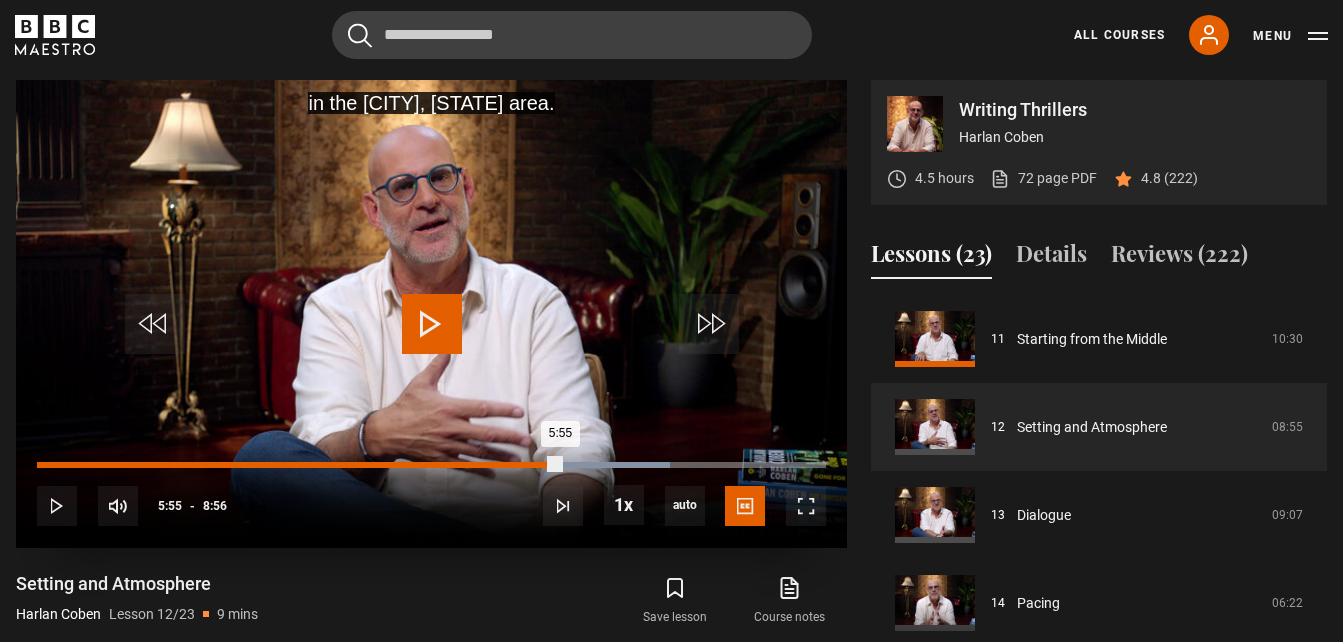 click on "Loaded :  80.22% 5:55 5:55" at bounding box center (431, 465) 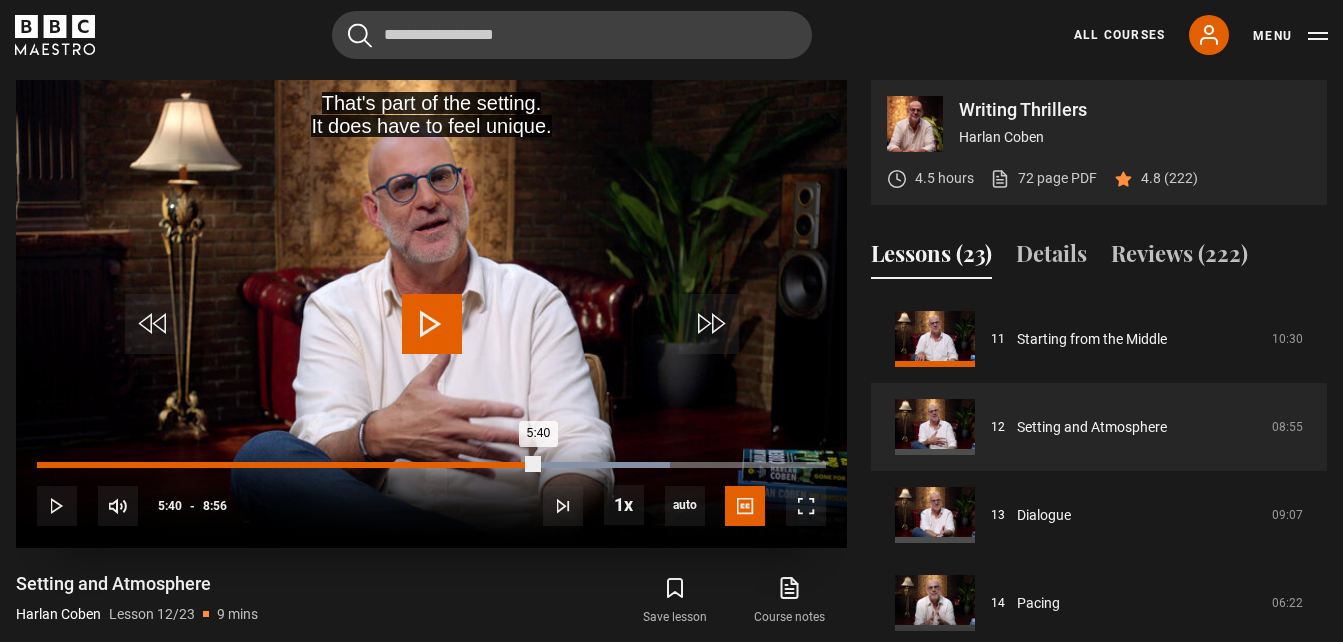 click on "Loaded :  80.22% 5:40 5:40" at bounding box center [431, 465] 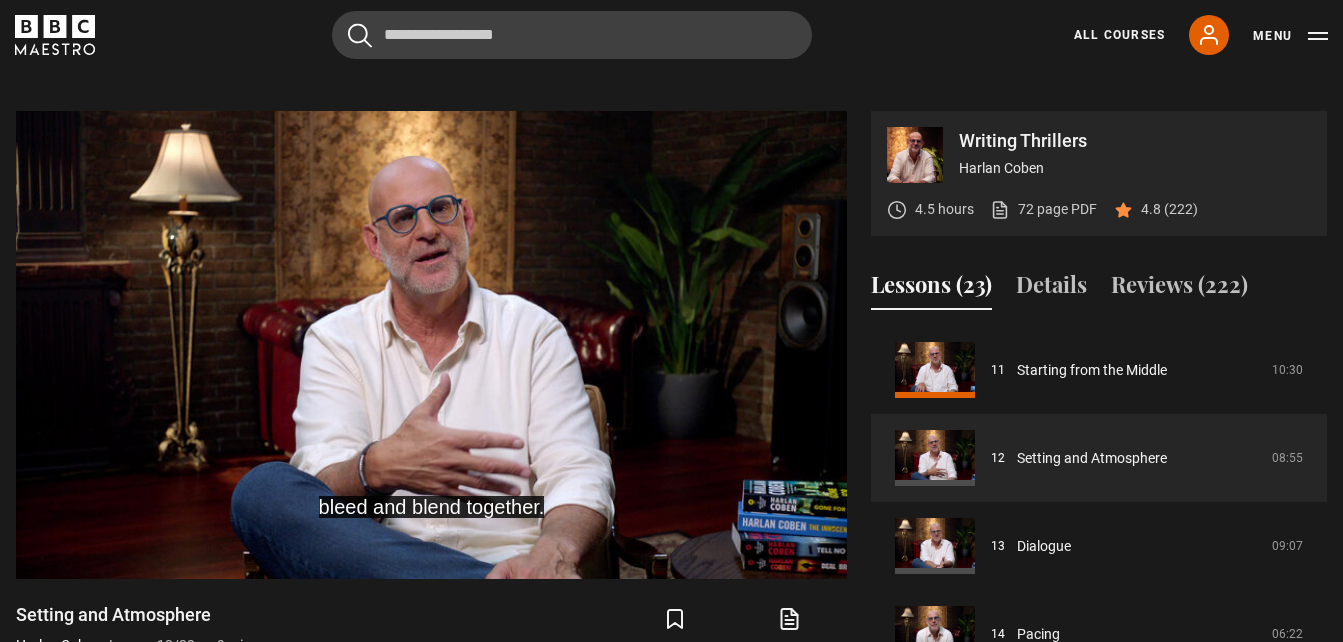scroll, scrollTop: 804, scrollLeft: 0, axis: vertical 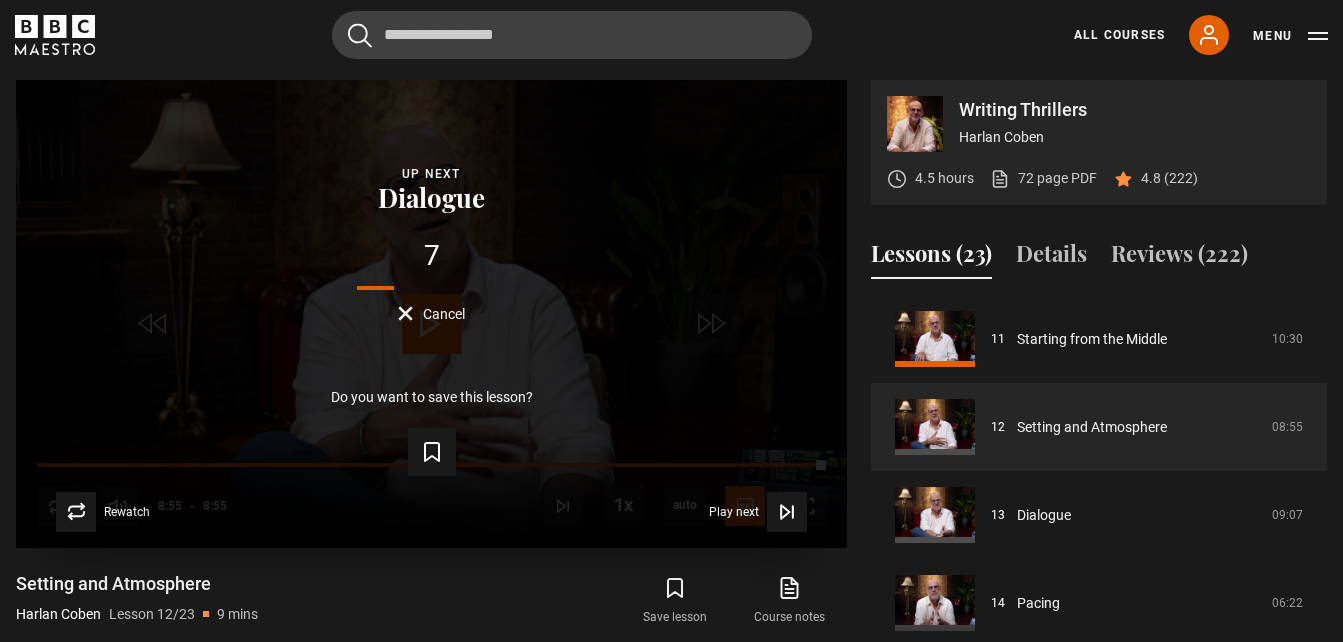 click on "Cancel" at bounding box center [444, 314] 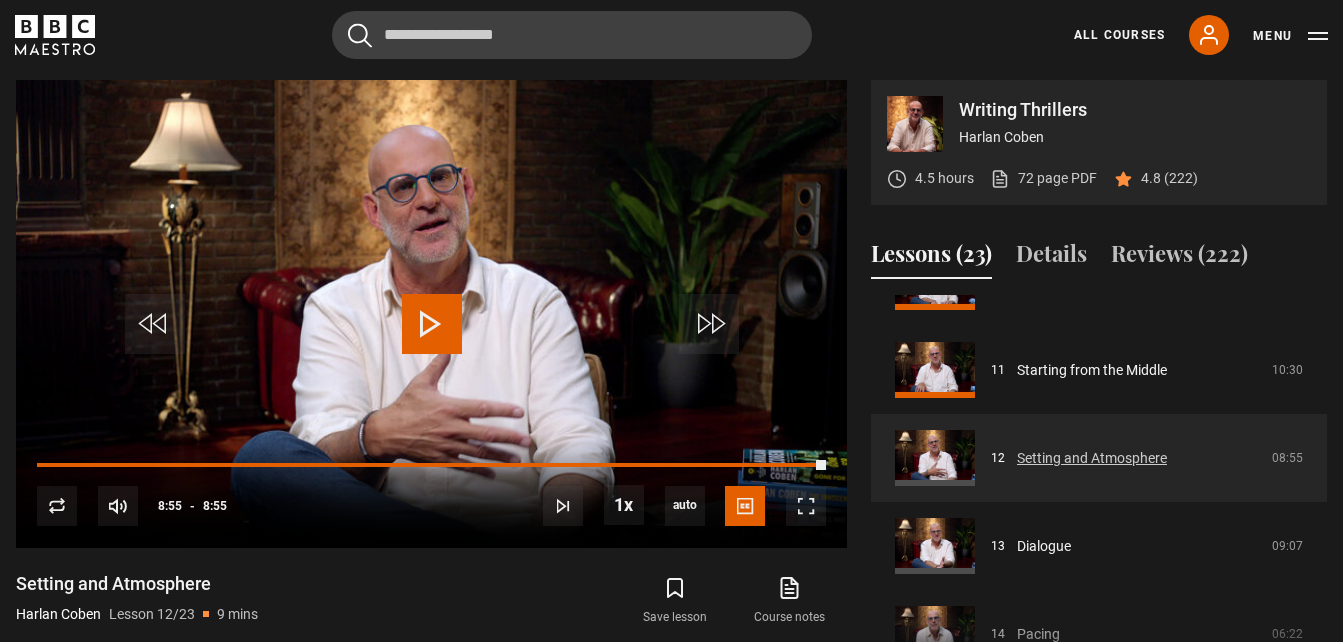 scroll, scrollTop: 968, scrollLeft: 0, axis: vertical 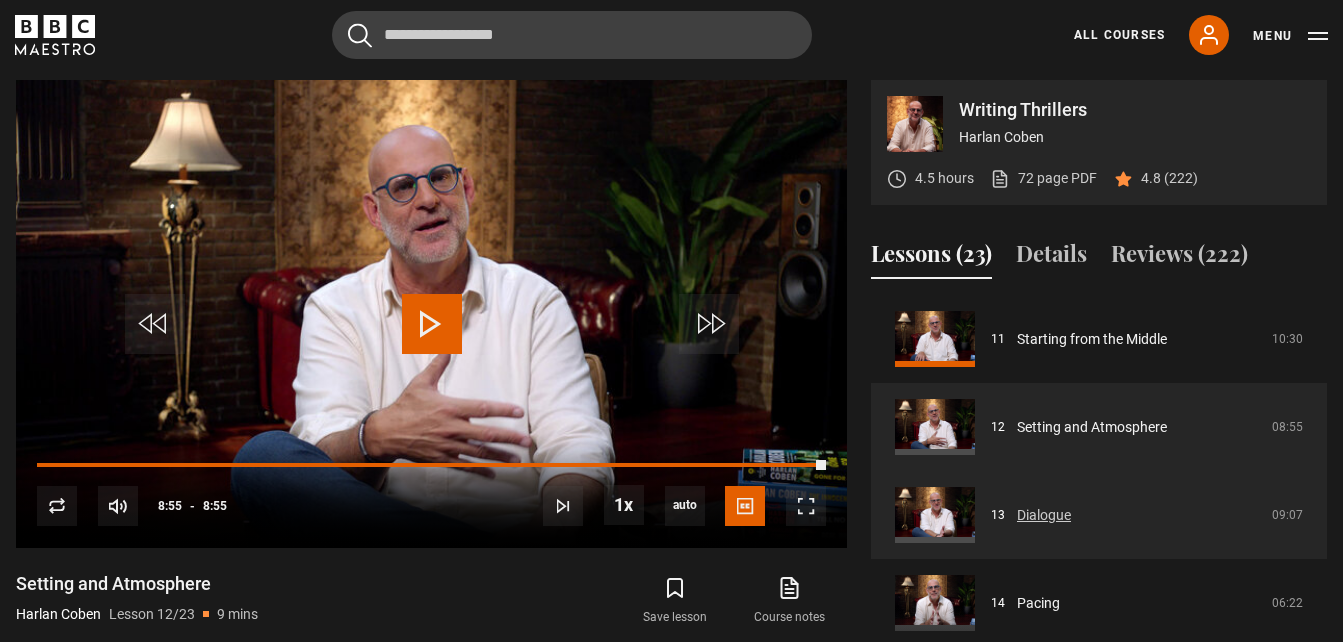 click on "Dialogue" at bounding box center [1044, 515] 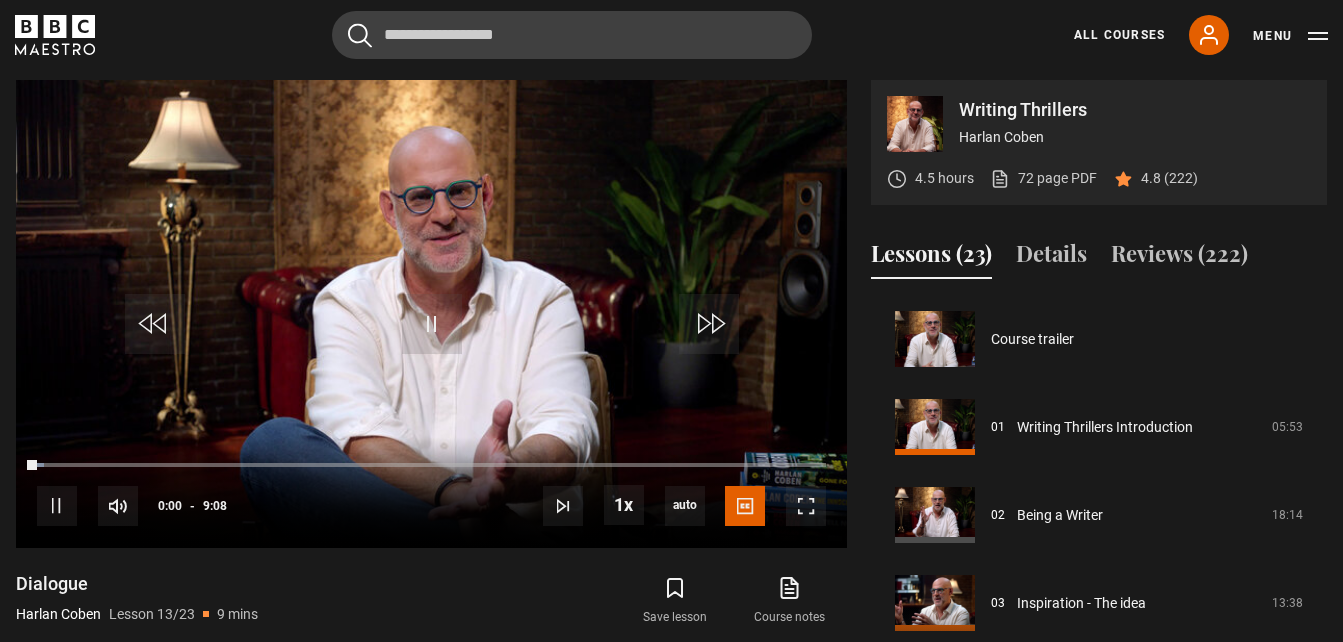 scroll, scrollTop: 804, scrollLeft: 0, axis: vertical 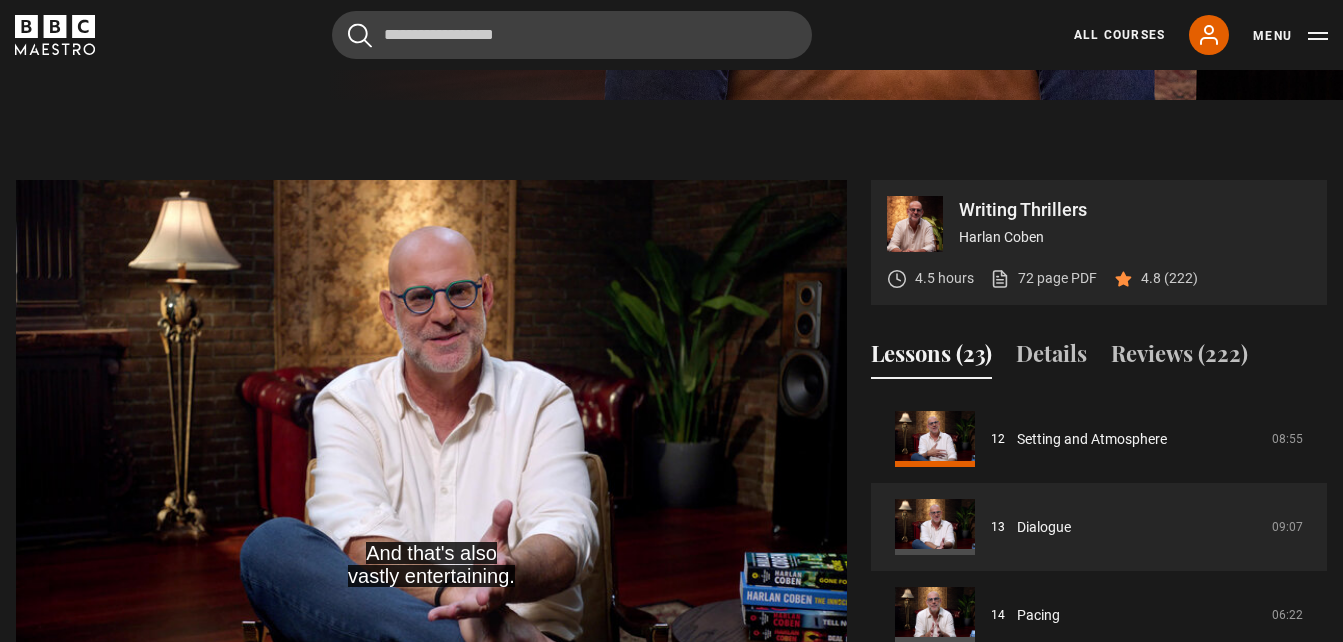 click on "Skip to main content
Cancel
Courses
Previous courses
Next courses
Agatha Christie Writing 12  Related Lessons New Ago Perrone Mastering Mixology 22  Related Lessons New Isabel Allende Magical Storytelling 22  Related Lessons New Evy Poumpouras The Art of Influence 24  Related Lessons New Trinny Woodall Thriving in Business 24  Related Lessons Beata Heuman Interior Design 20  Related Lessons New Eric Vetro Sing Like the Stars 31  Related Lessons Stephanie Romiszewski  Sleep Better 21  Related Lessons Jo Malone CBE 7" at bounding box center (671, 761) 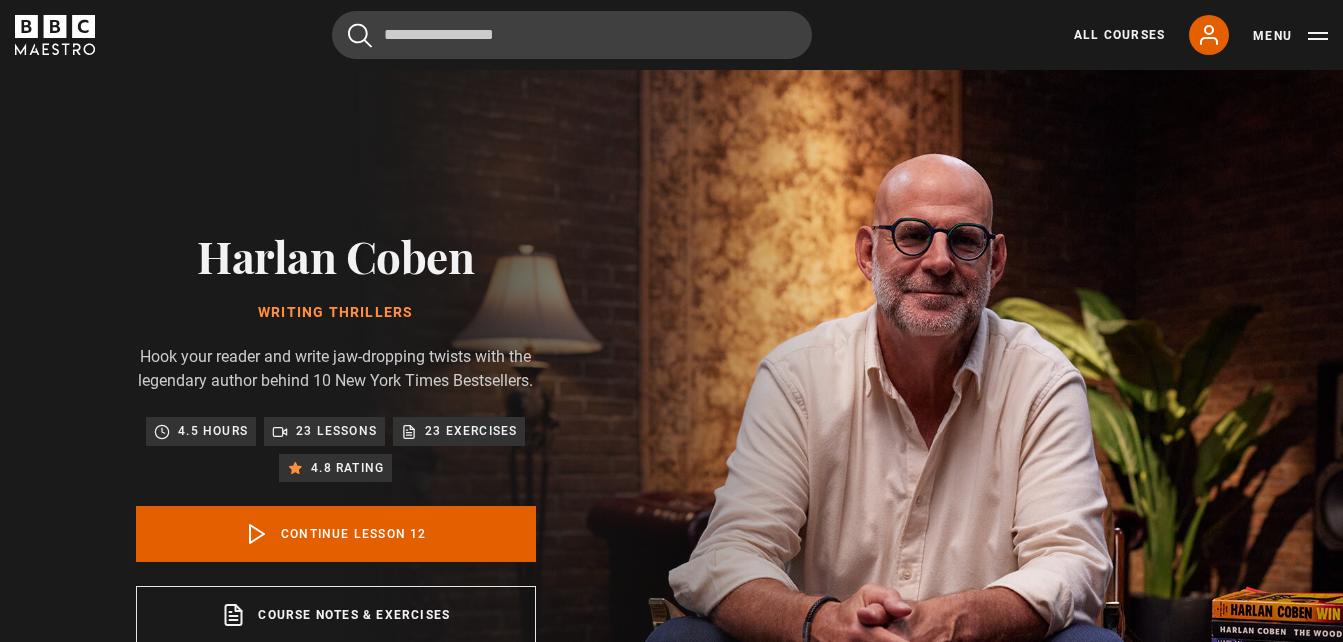 scroll, scrollTop: 0, scrollLeft: 0, axis: both 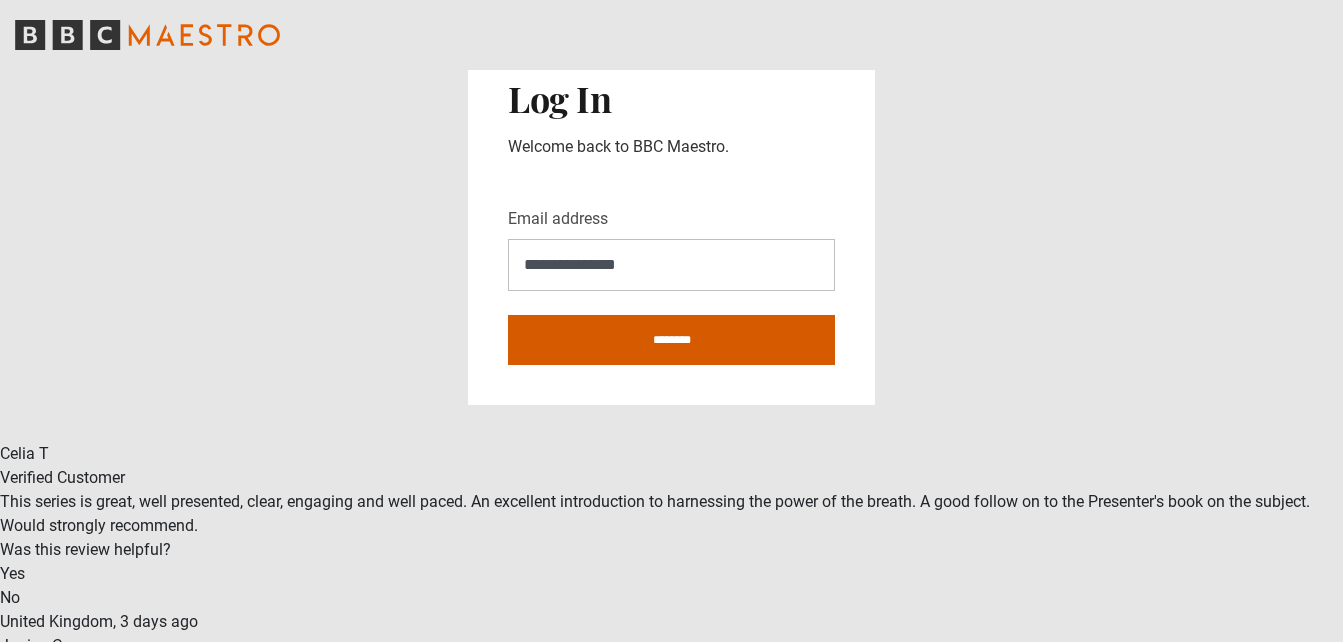 click on "********" at bounding box center [671, 340] 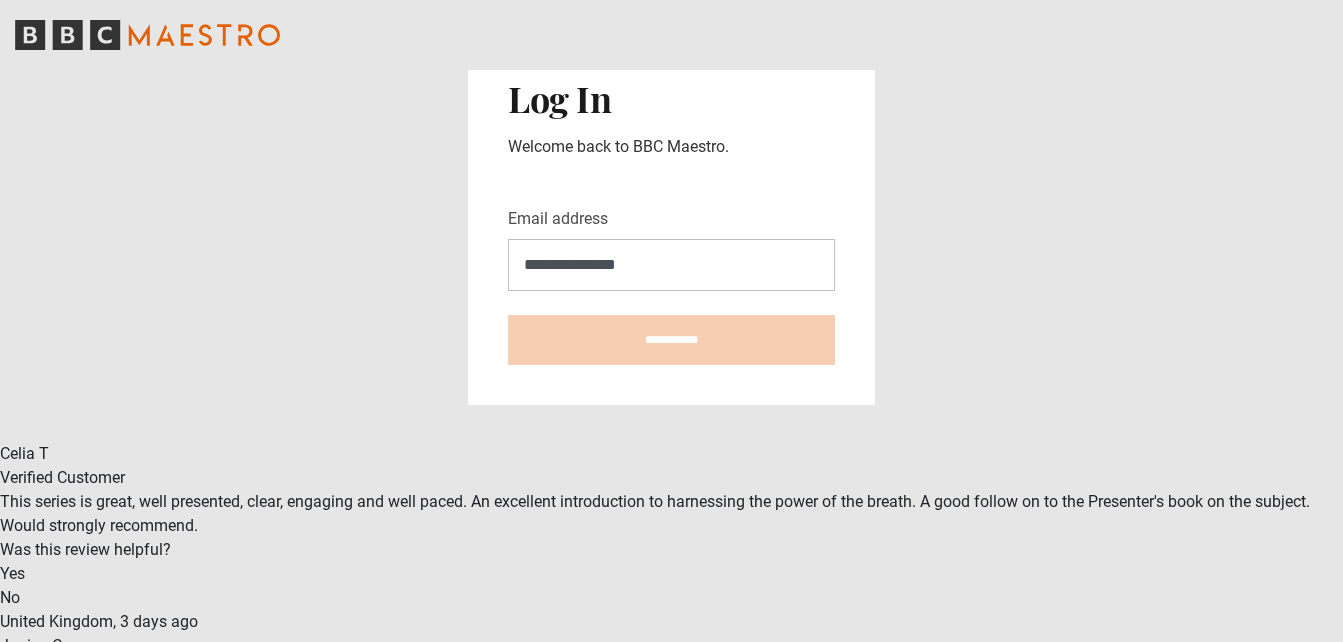 type on "**********" 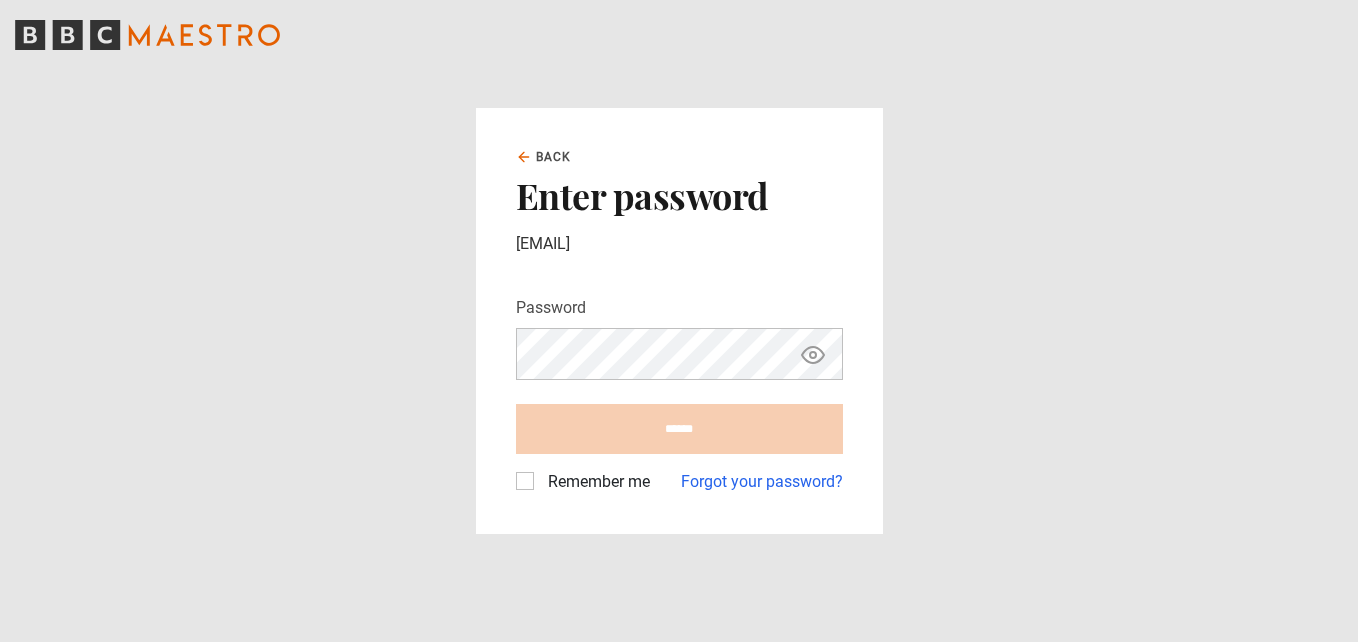 scroll, scrollTop: 0, scrollLeft: 0, axis: both 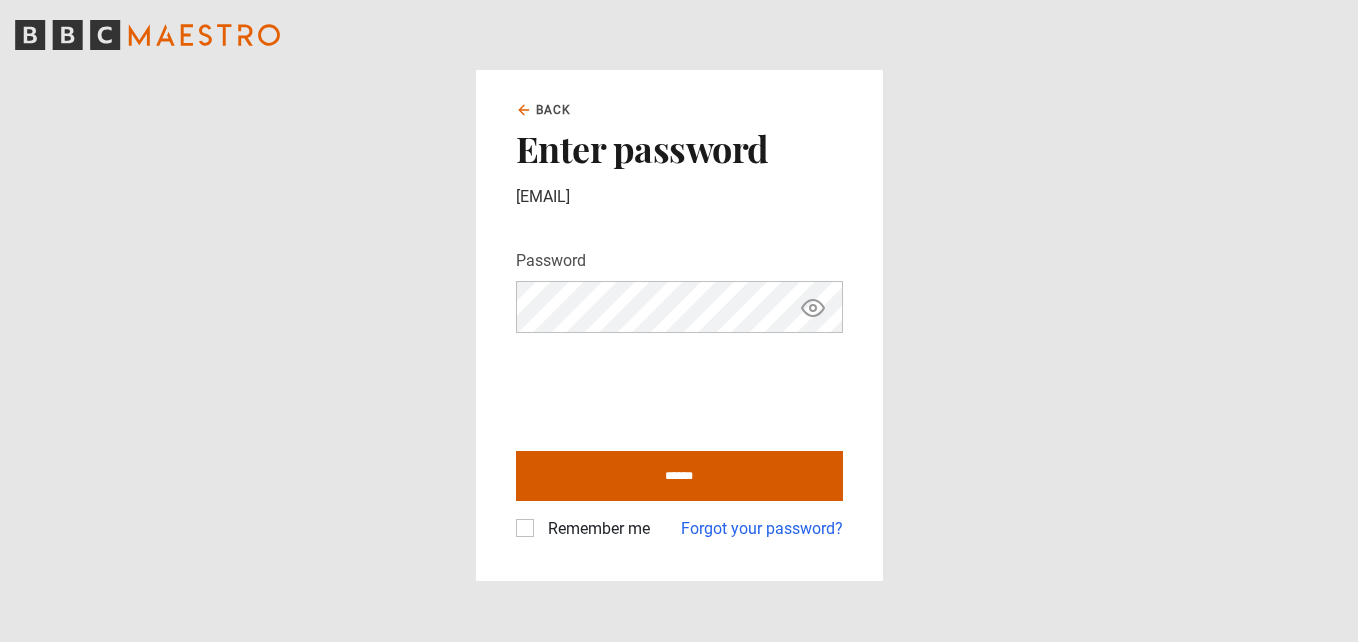 click on "******" at bounding box center [679, 476] 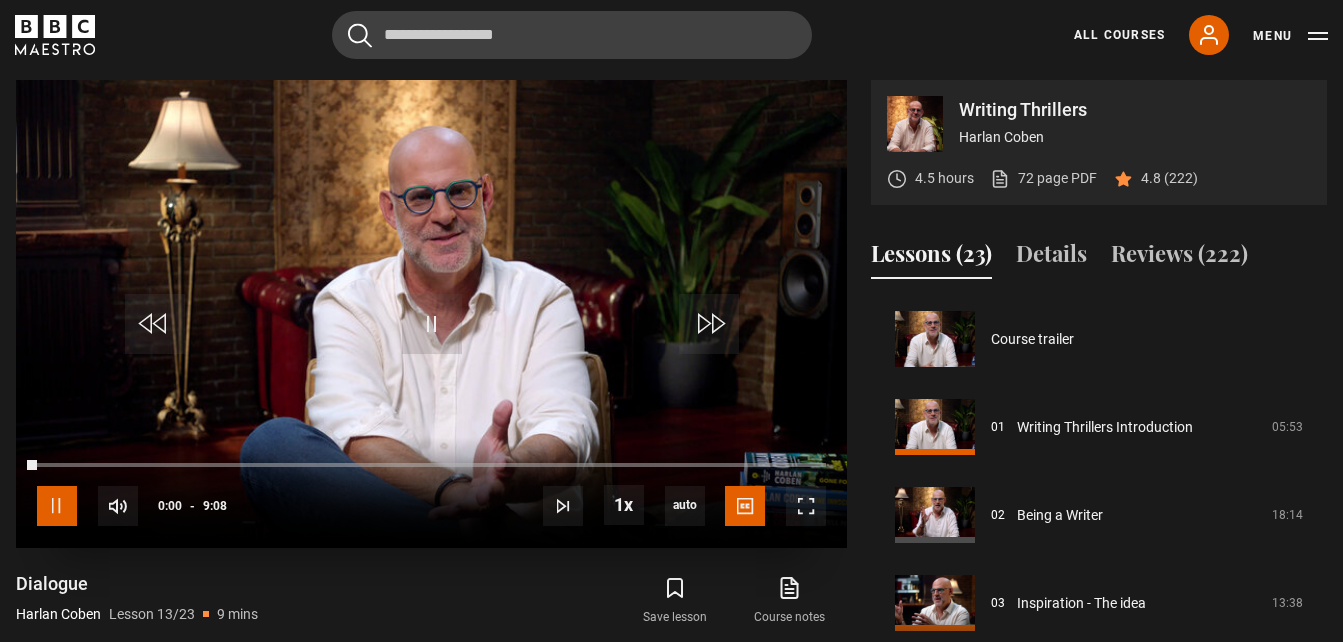drag, startPoint x: 0, startPoint y: 0, endPoint x: 43, endPoint y: 502, distance: 503.83826 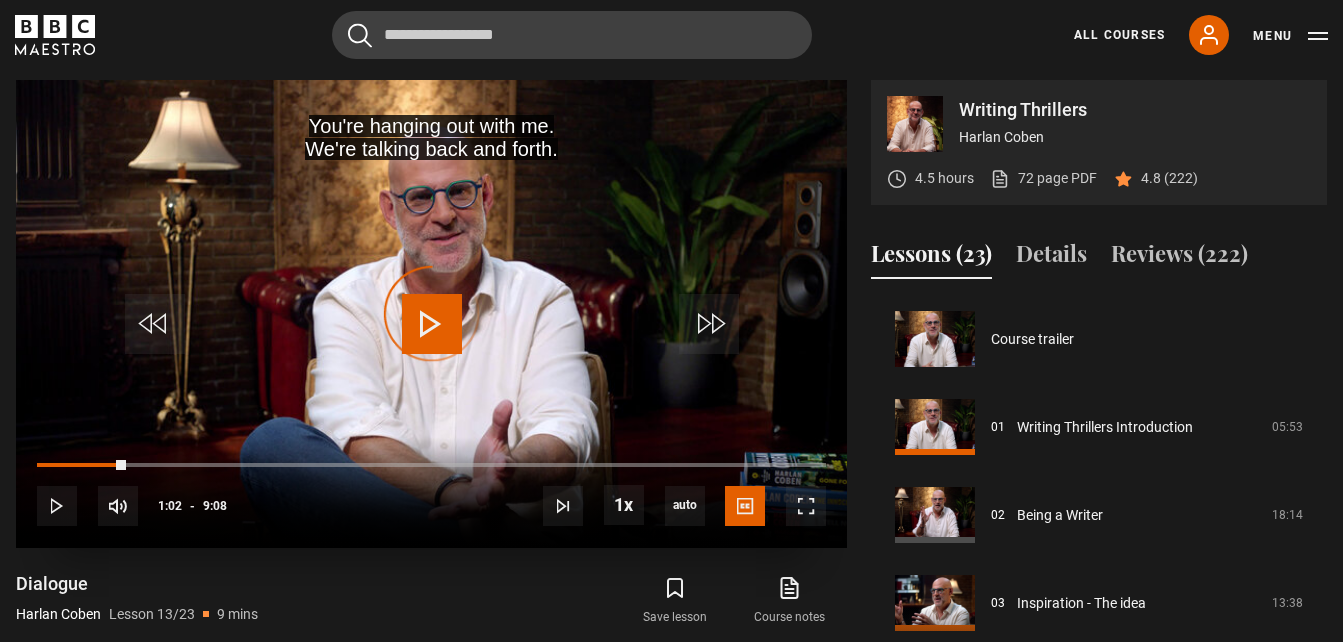 scroll, scrollTop: 804, scrollLeft: 0, axis: vertical 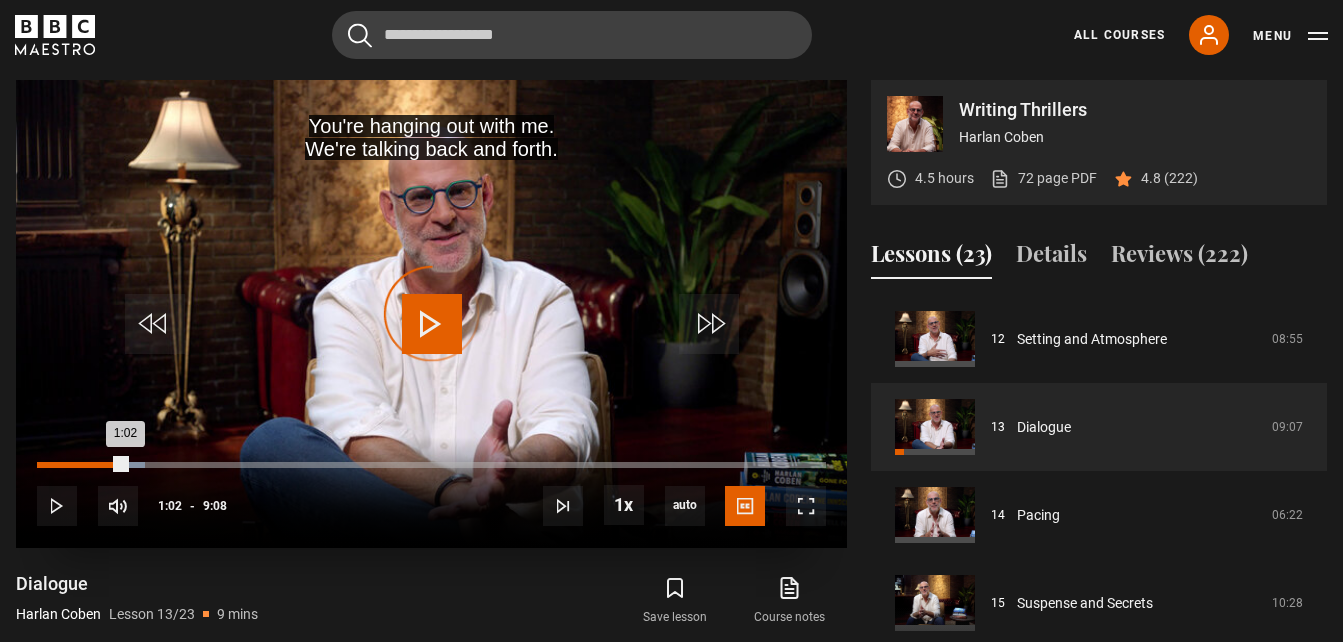 click on "0:09" at bounding box center (52, 465) 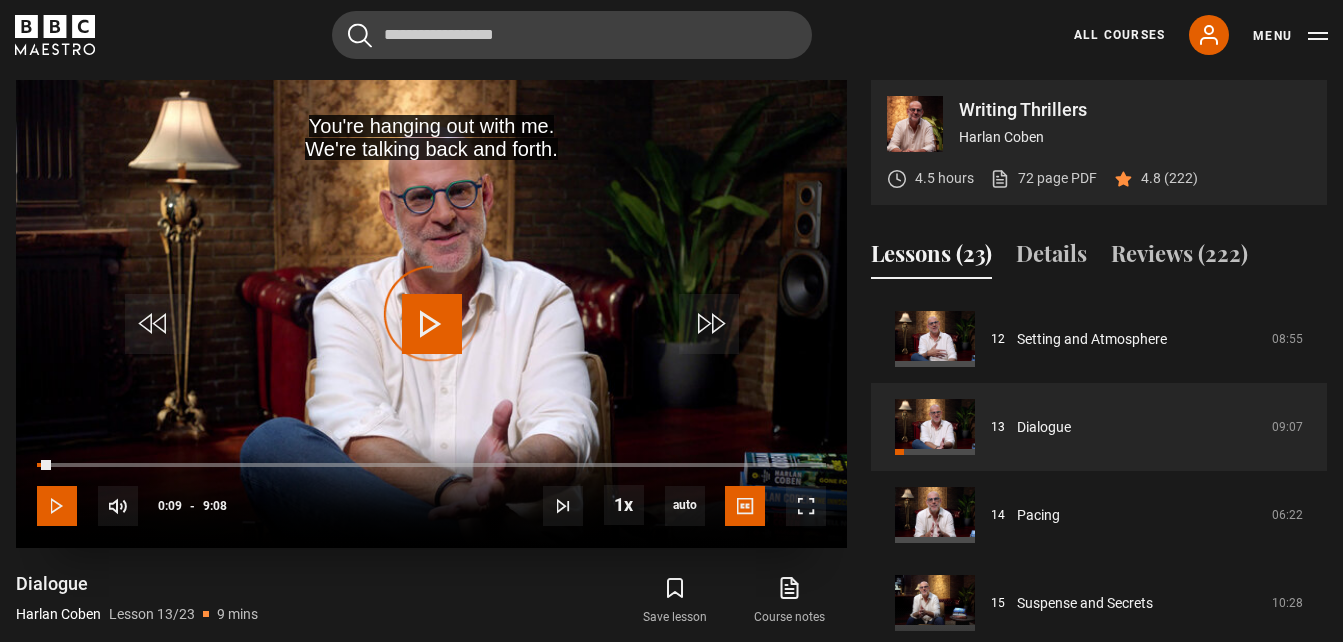 click at bounding box center [57, 506] 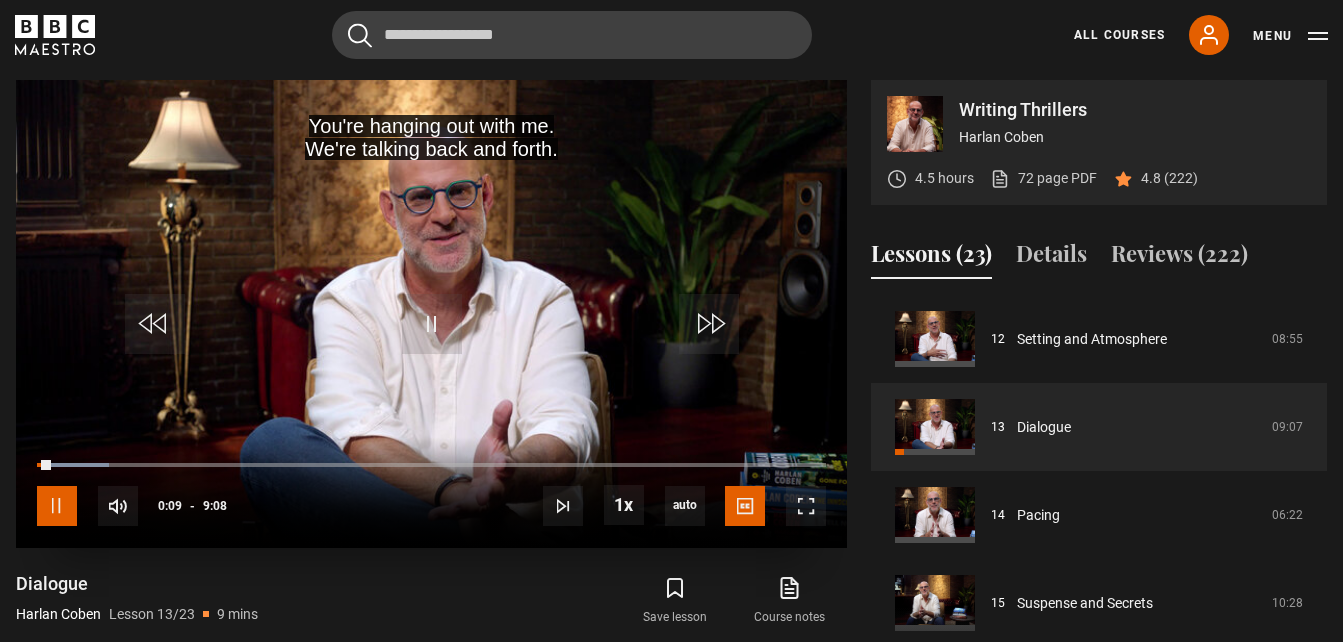 click at bounding box center [57, 506] 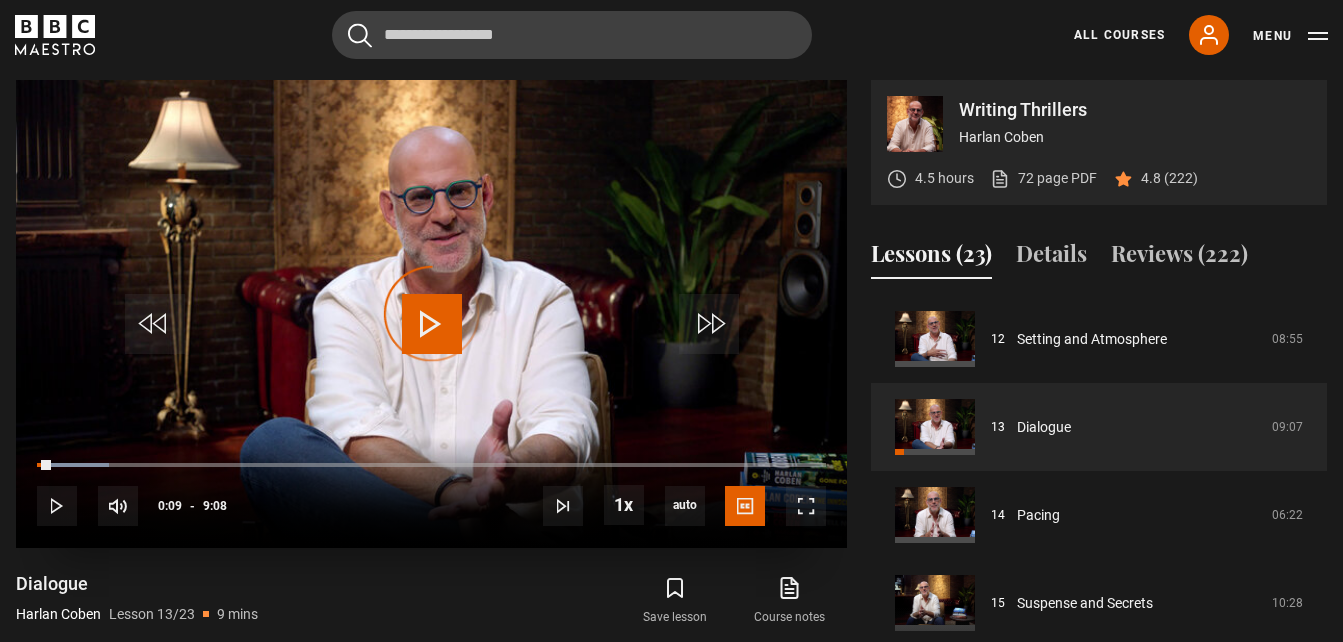 click on "Video Player is loading." at bounding box center (432, 314) 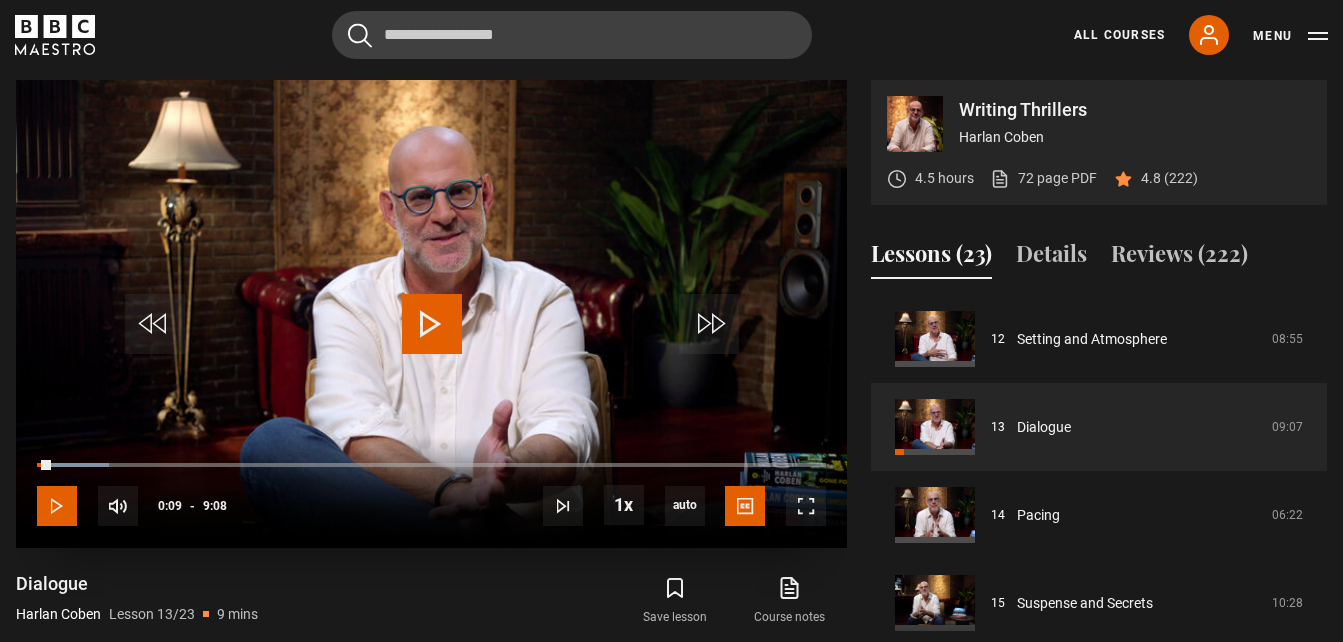 click at bounding box center (57, 506) 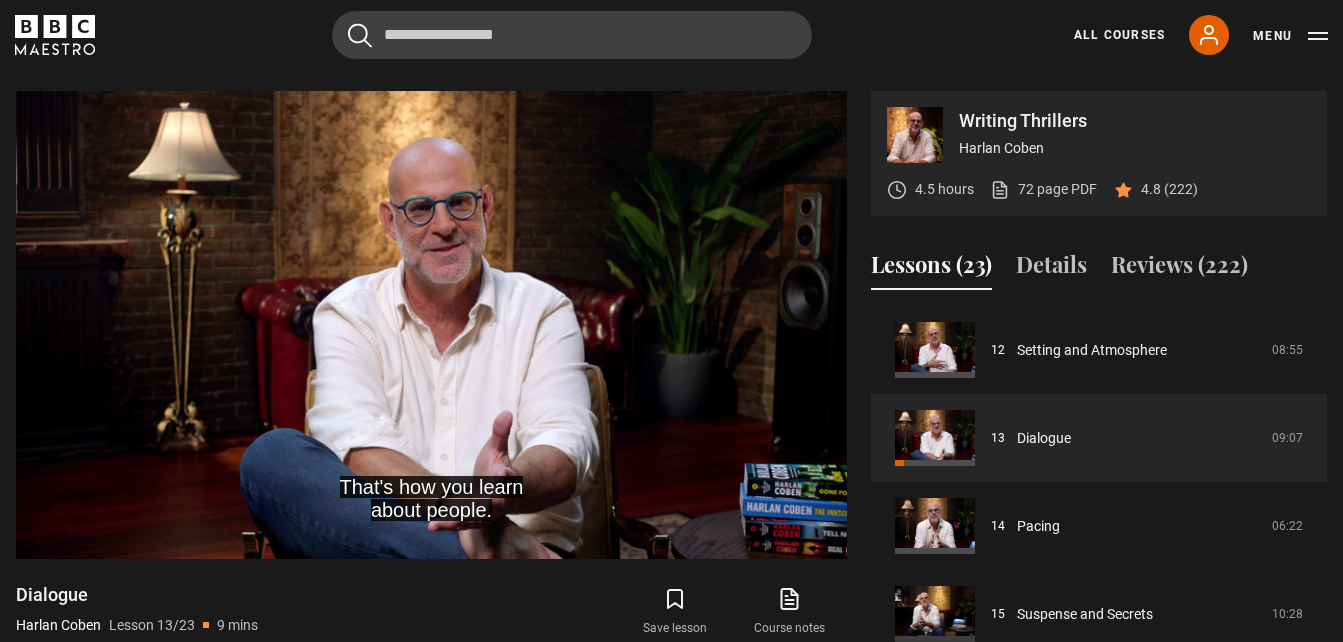 scroll, scrollTop: 804, scrollLeft: 0, axis: vertical 